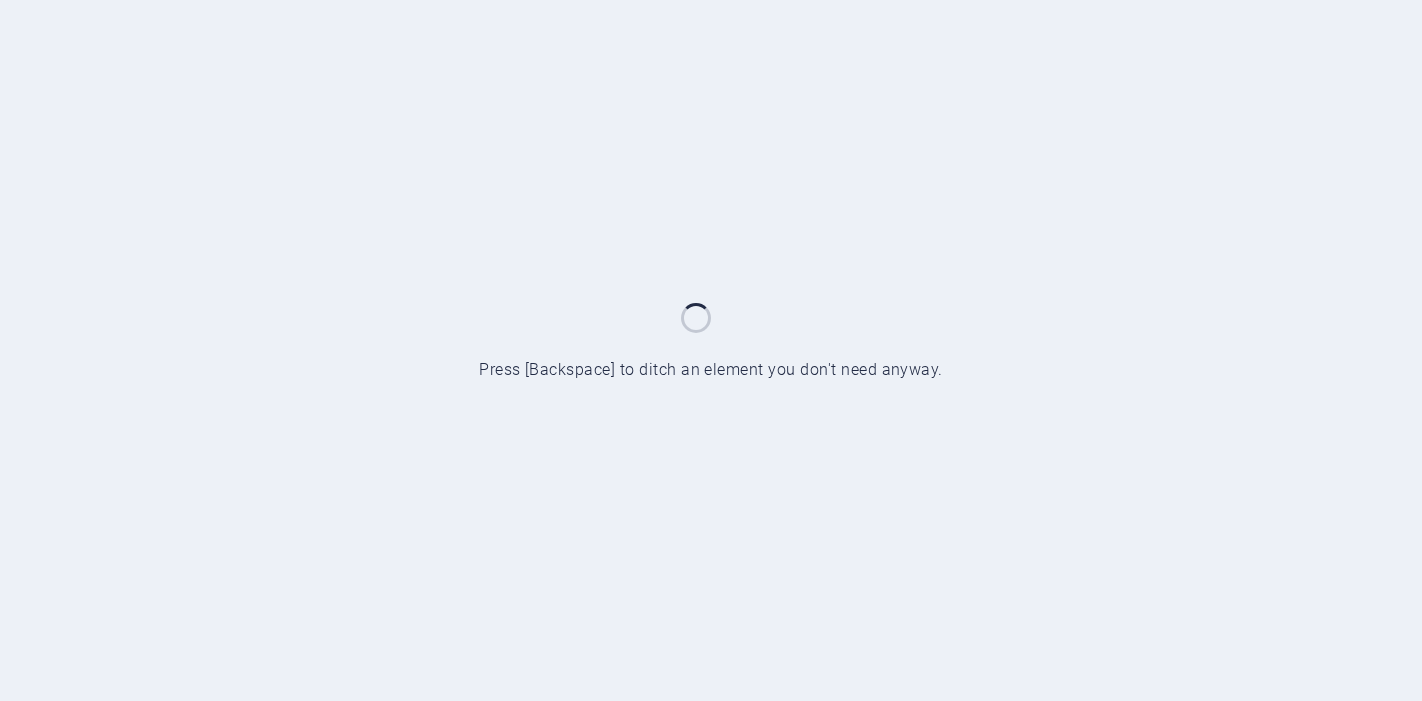 scroll, scrollTop: 0, scrollLeft: 0, axis: both 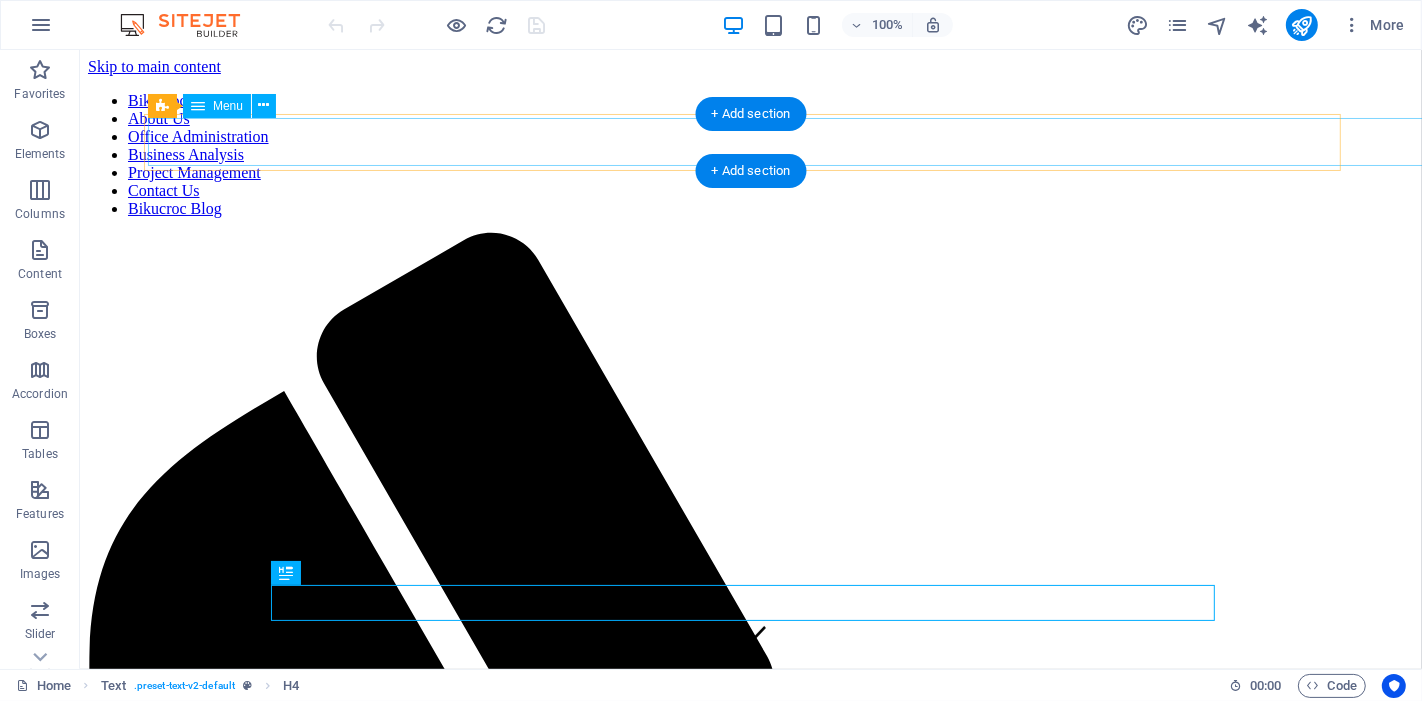 click on "Bikucroc Home About Us Office Administration Business Analysis Project Management Contact Us Bikucroc Blog" at bounding box center [750, 155] 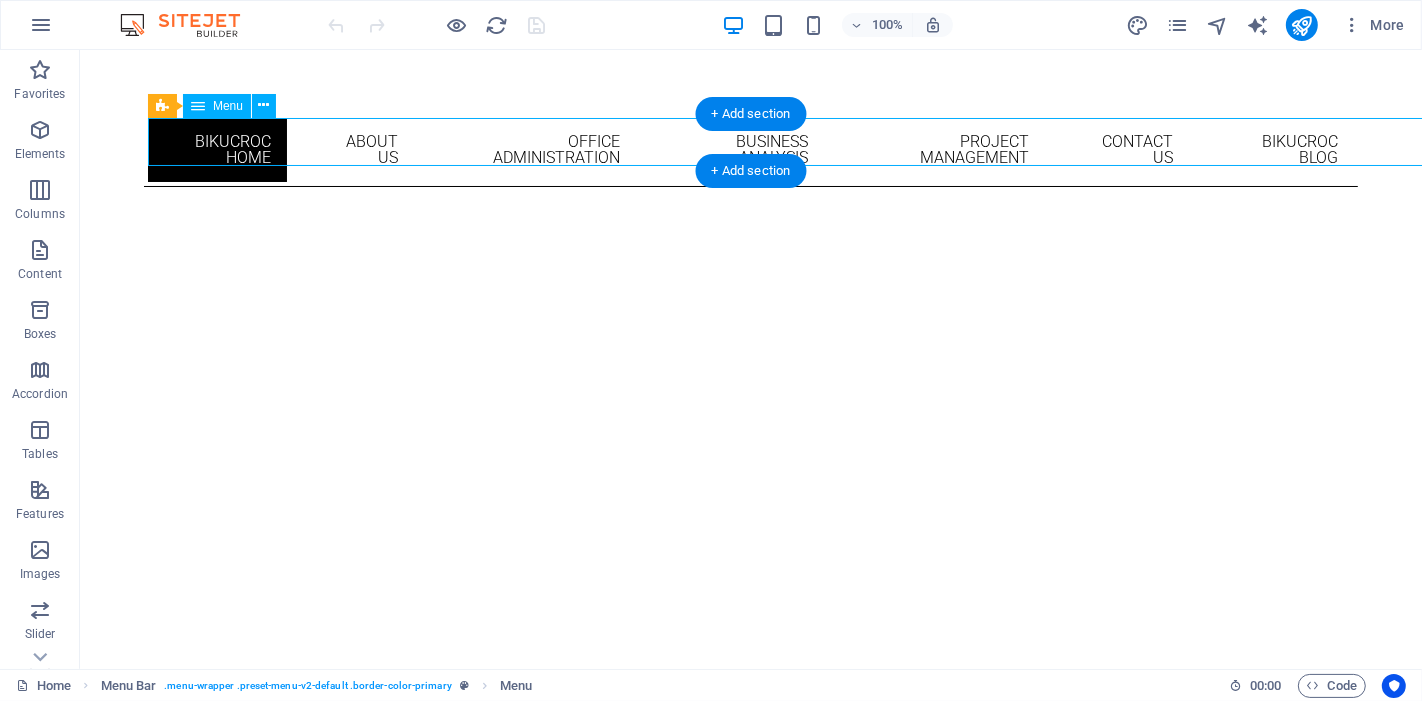 click on "Bikucroc Home About Us Office Administration Business Analysis Project Management Contact Us Bikucroc Blog" at bounding box center (750, 150) 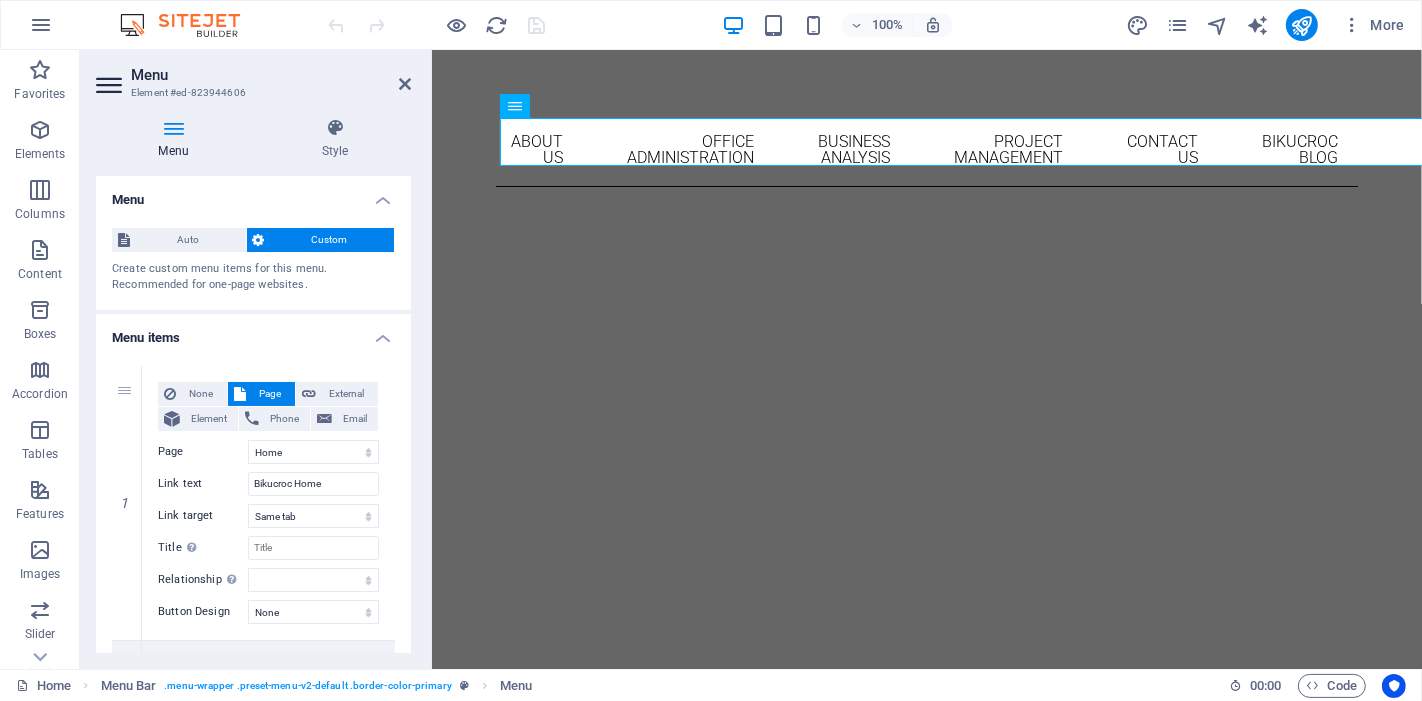 click on "Menu" at bounding box center [177, 139] 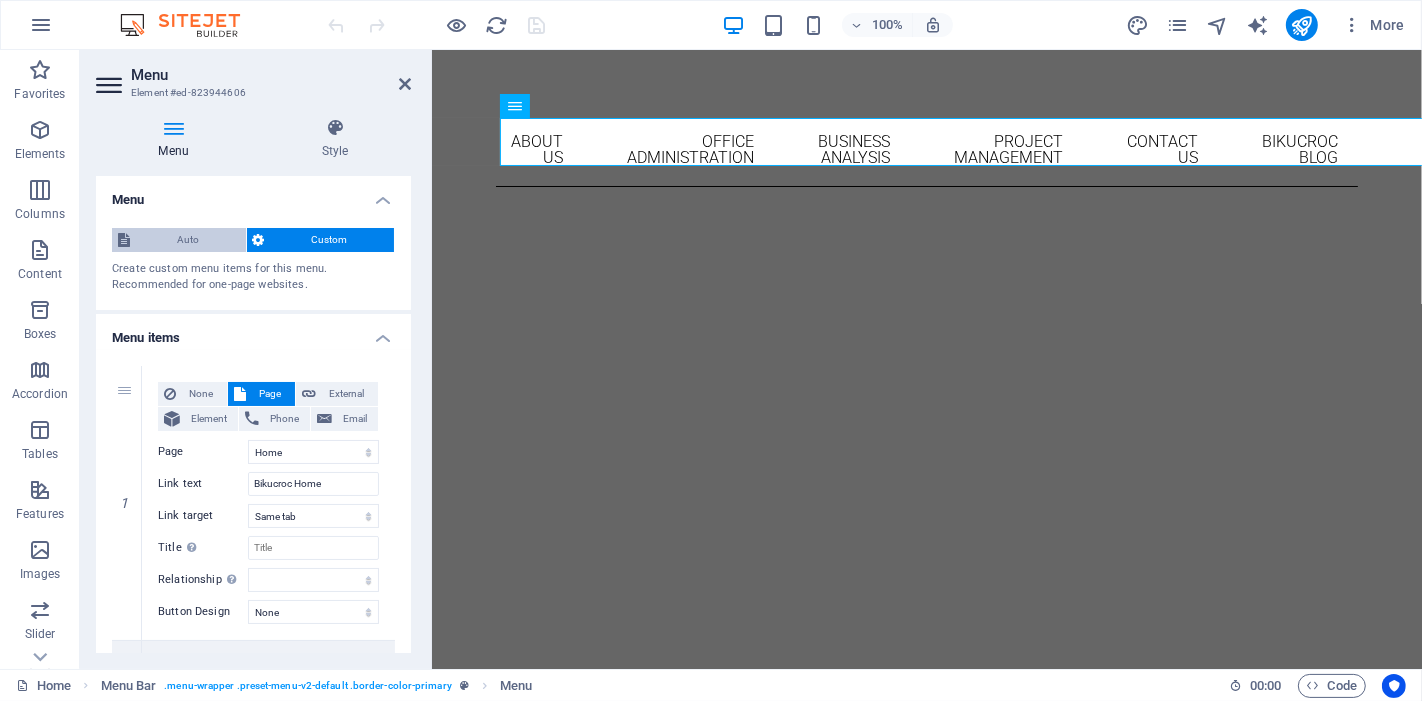 click on "Auto" at bounding box center (188, 240) 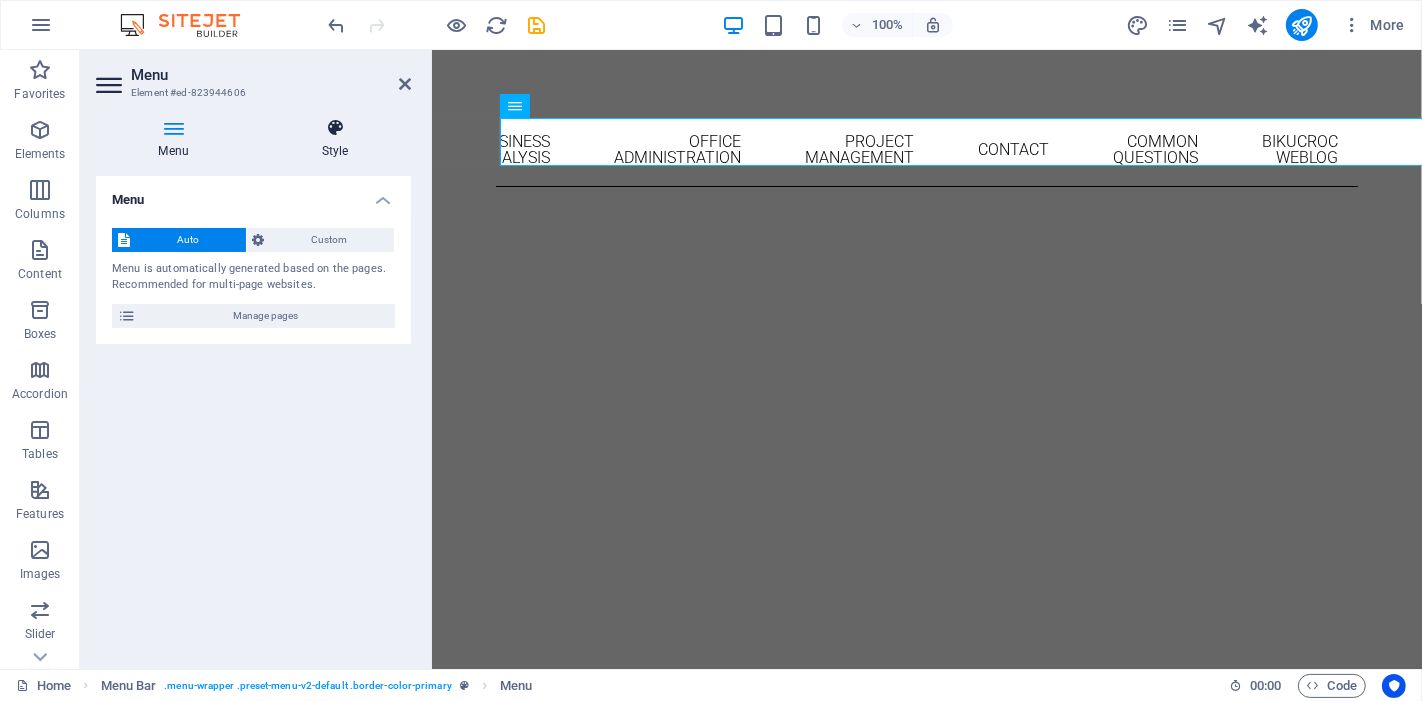 click at bounding box center [335, 128] 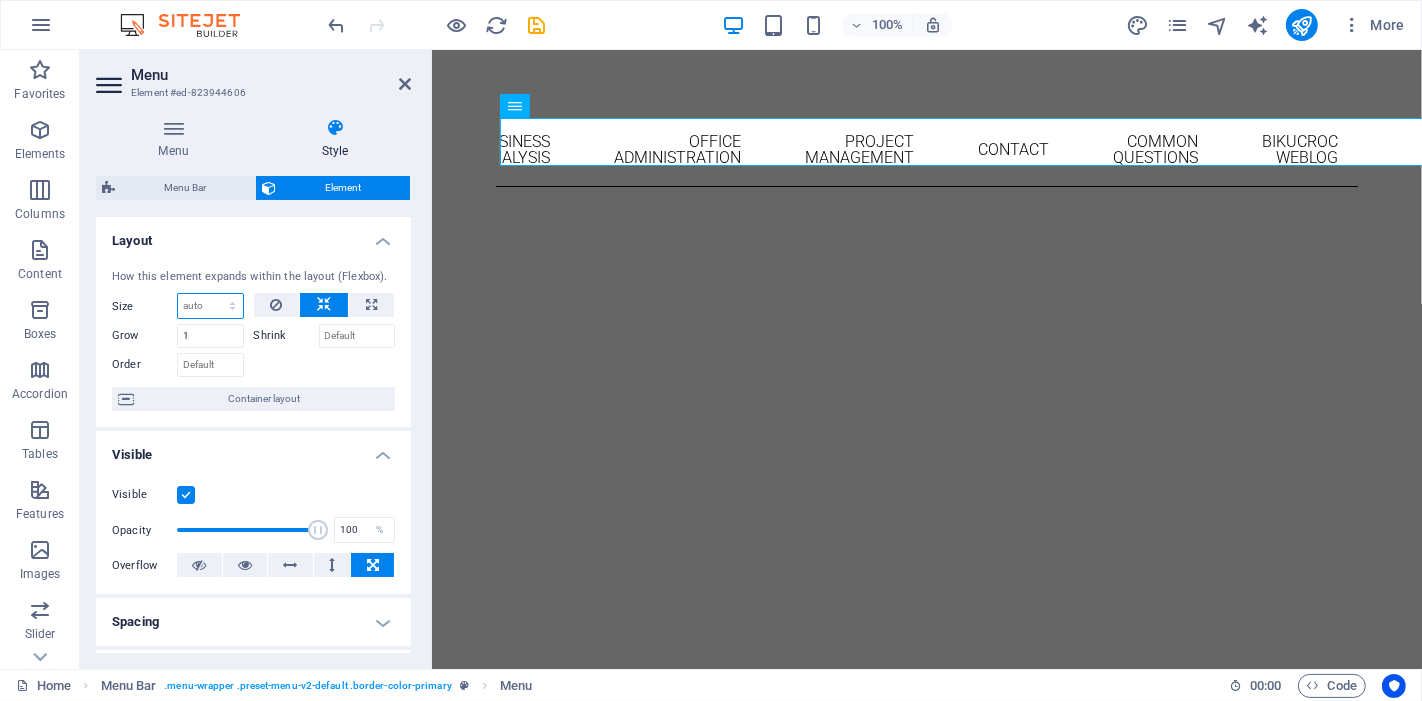 click on "Default auto px % 1/1 1/2 1/3 1/4 1/5 1/6 1/7 1/8 1/9 1/10" at bounding box center [210, 306] 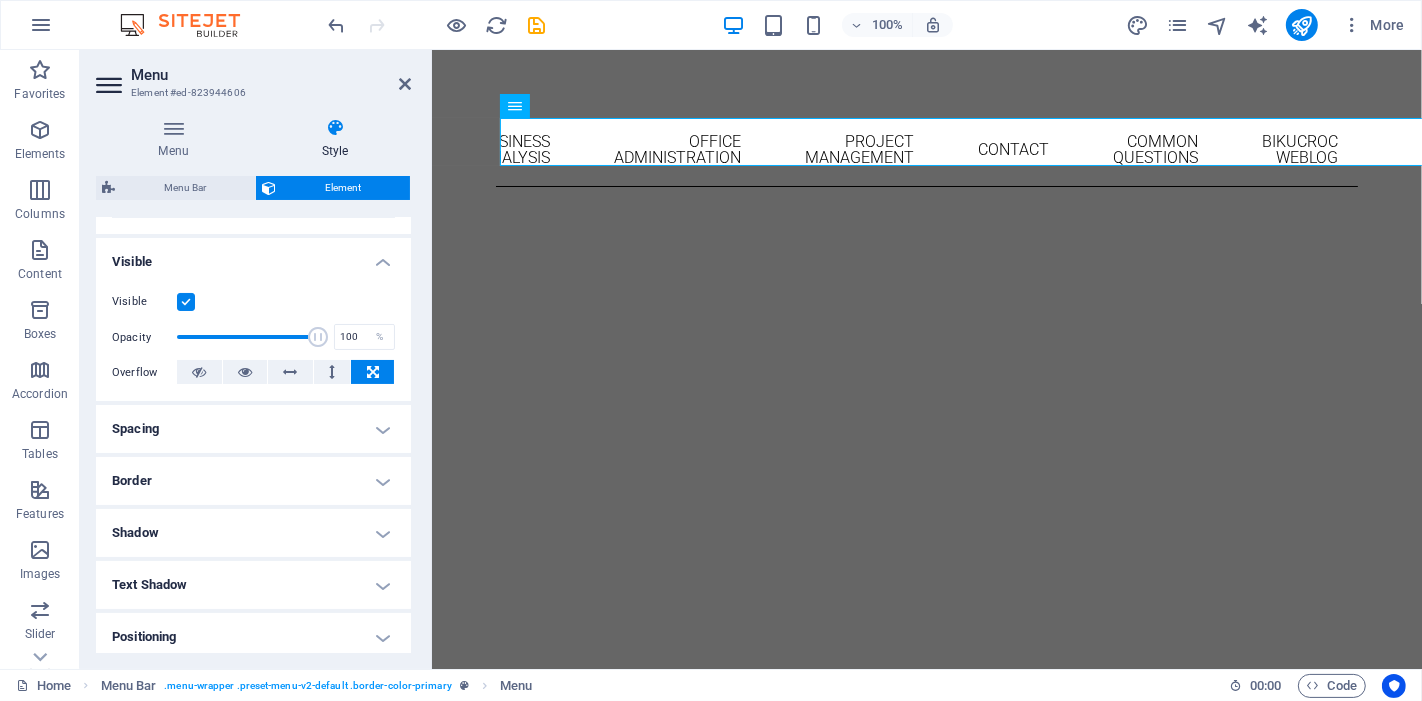 scroll, scrollTop: 222, scrollLeft: 0, axis: vertical 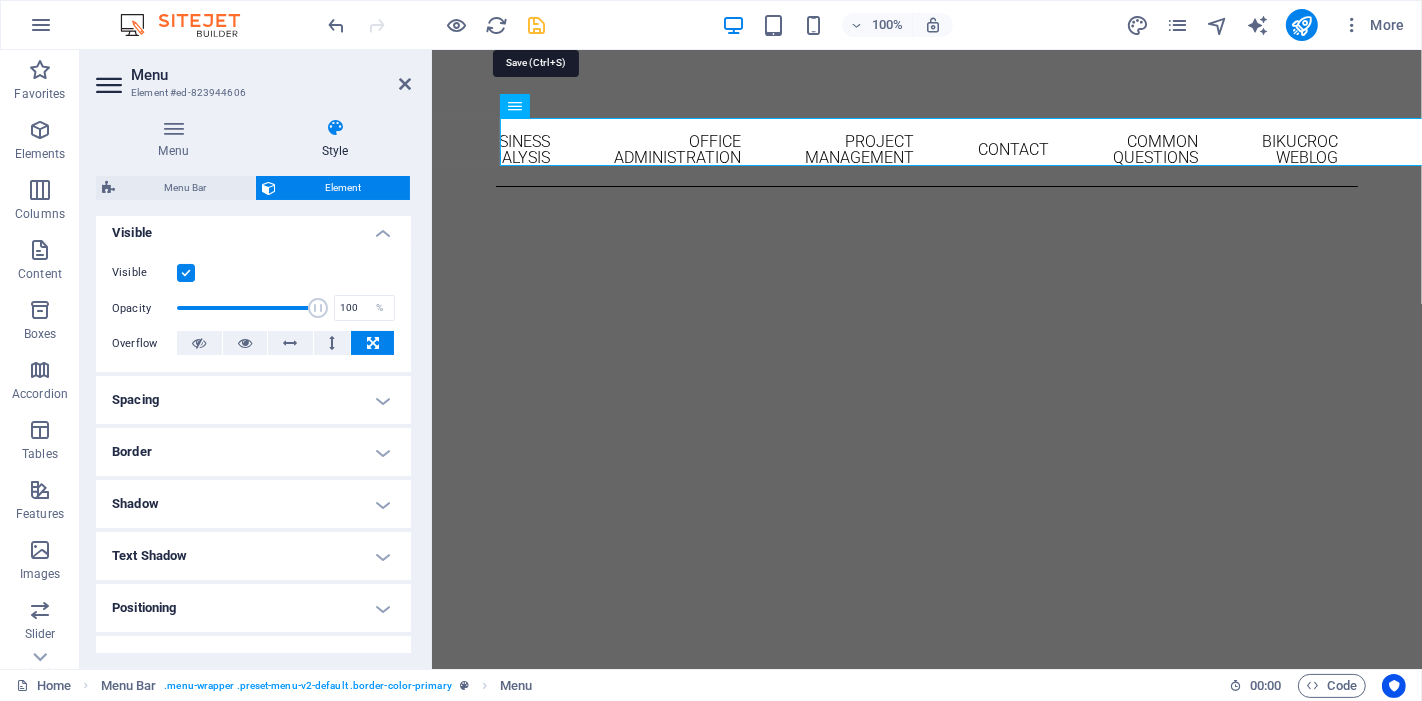 click at bounding box center (537, 25) 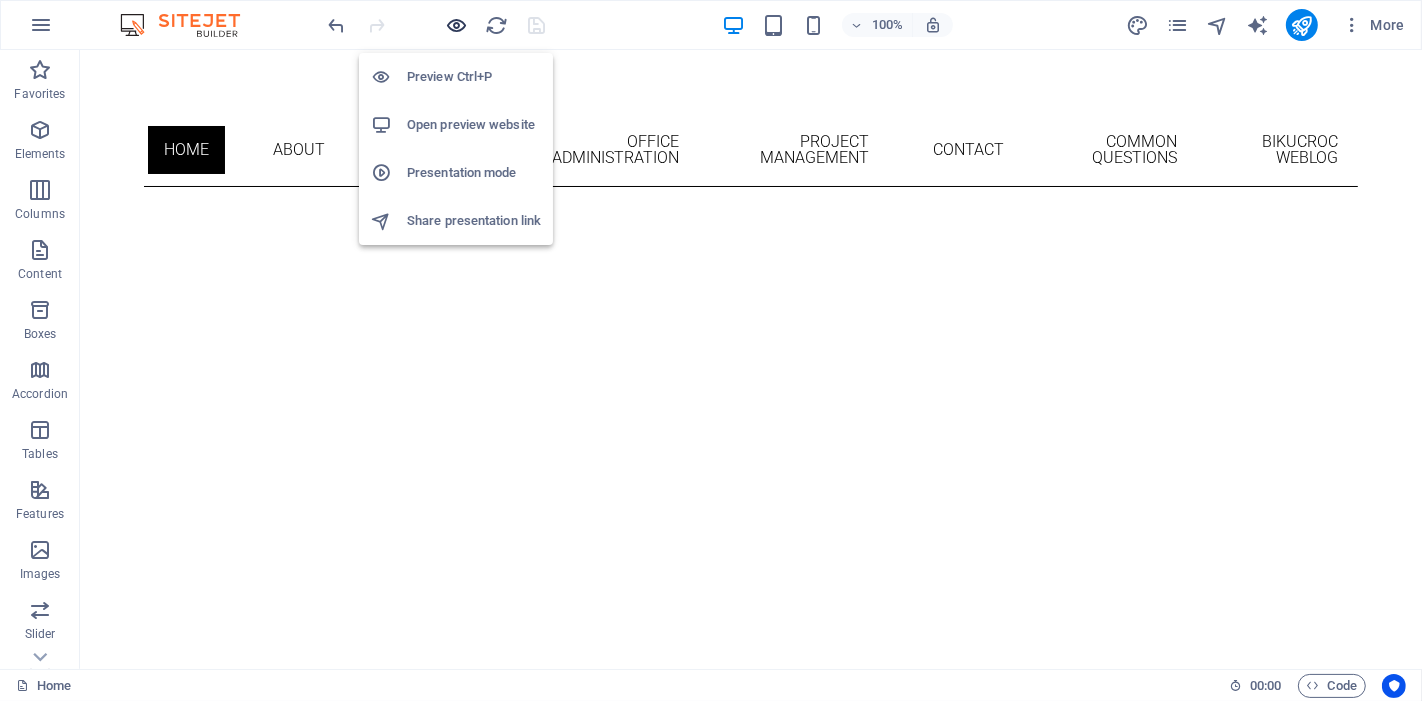 click at bounding box center (457, 25) 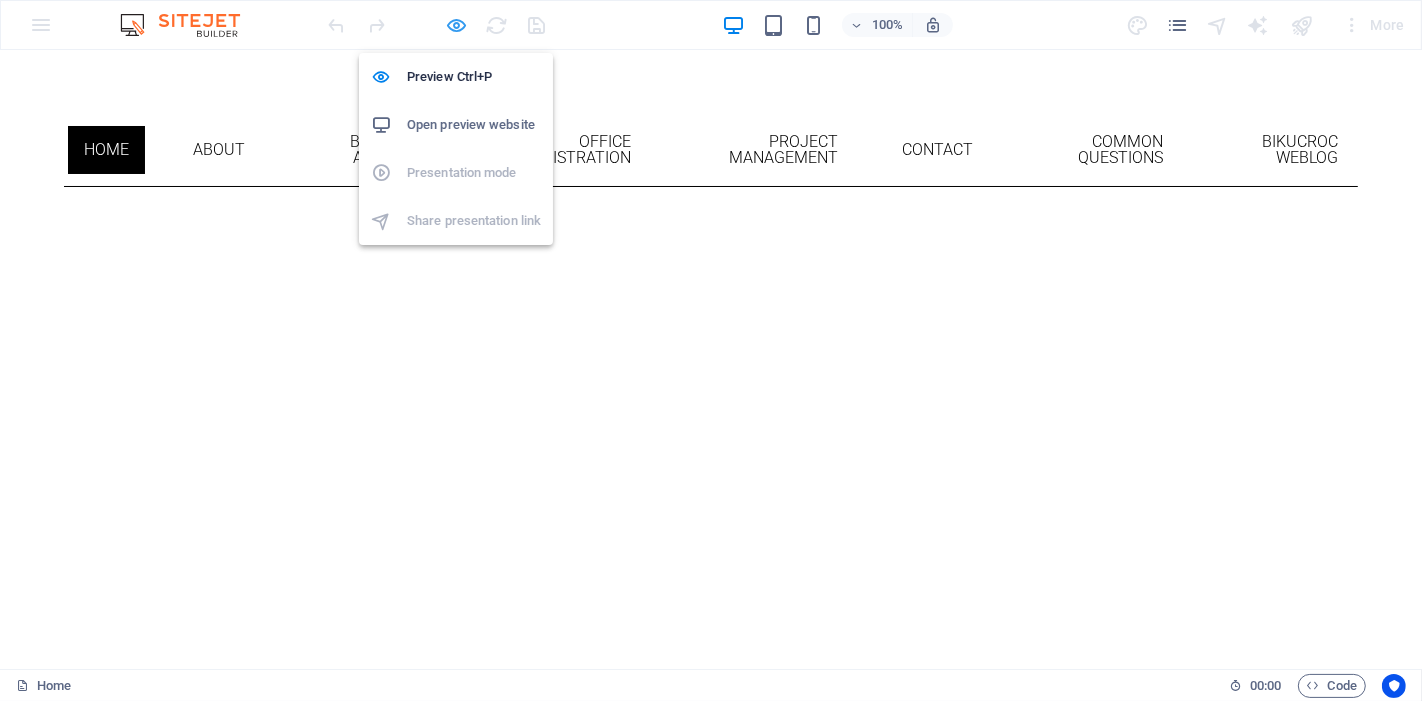click at bounding box center [457, 25] 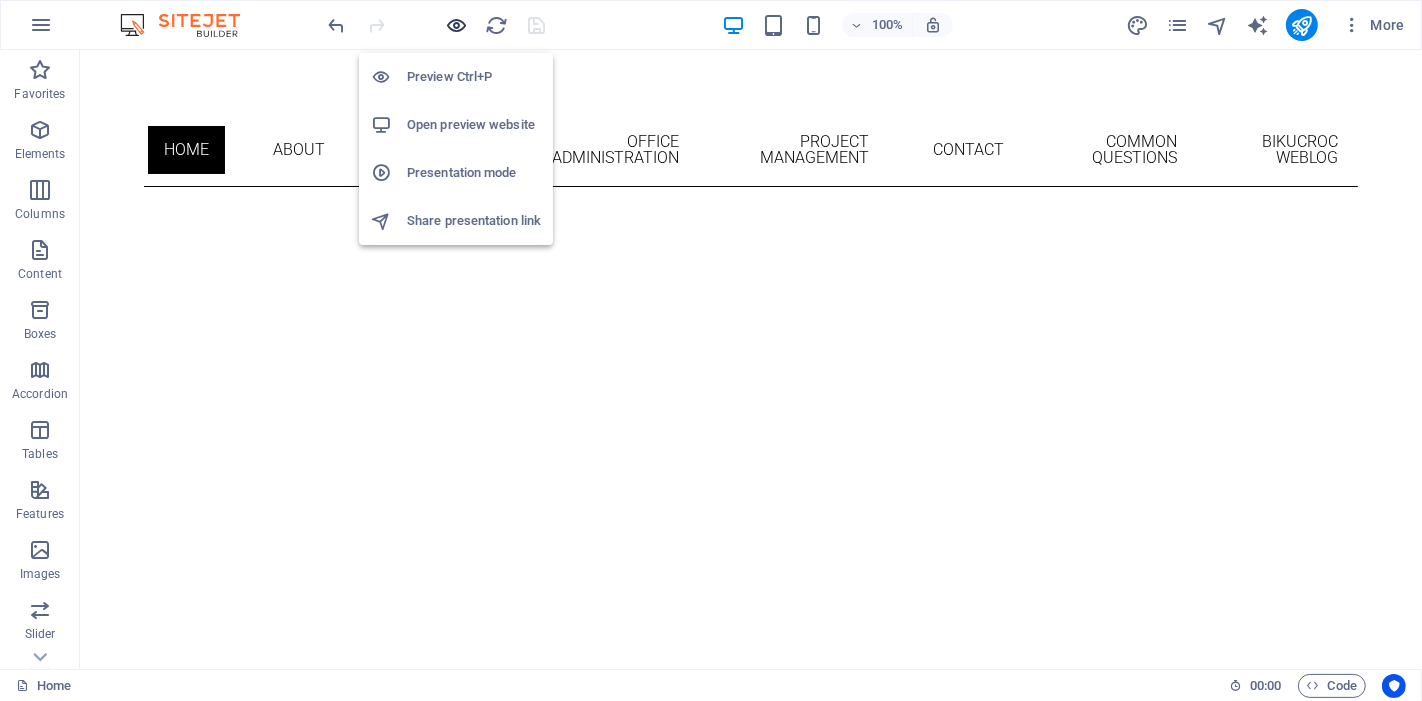 click at bounding box center [457, 25] 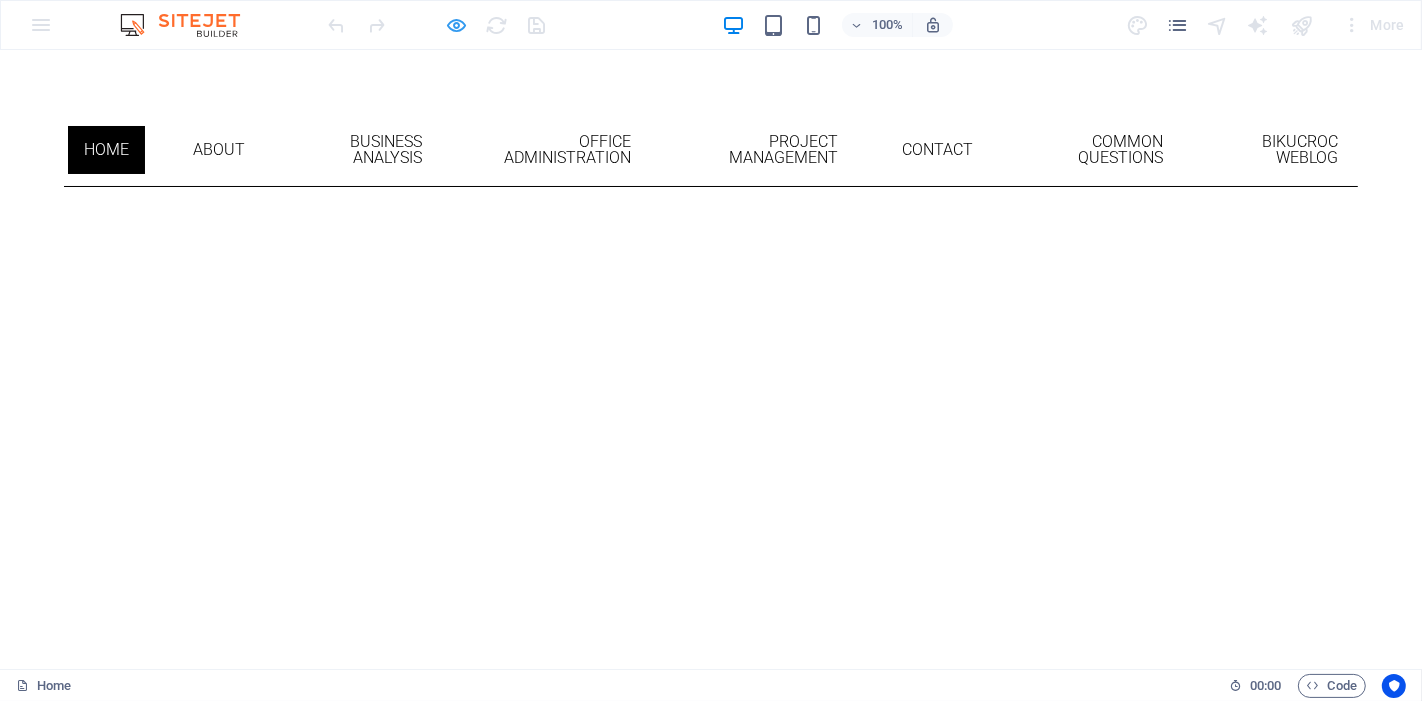 click at bounding box center [457, 25] 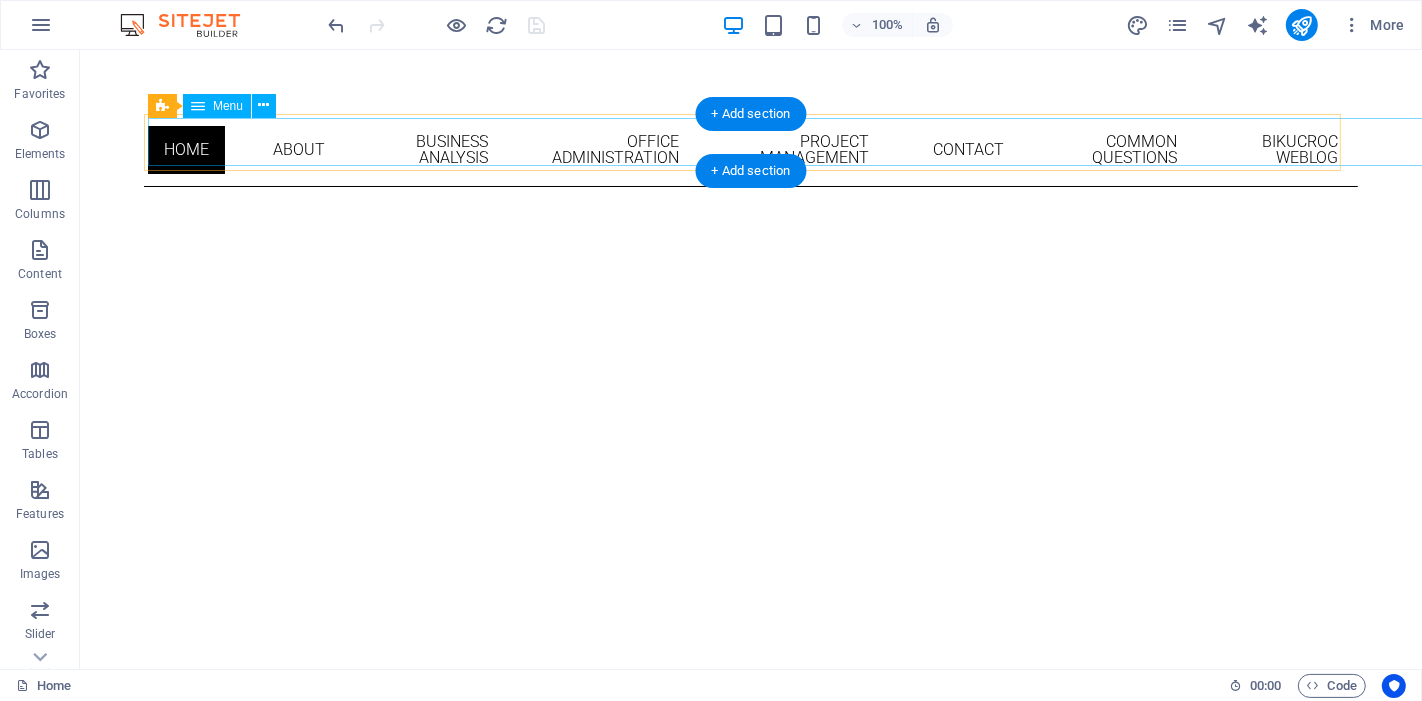 click on "Home About Business Analysis Office Administration Project Management Contact Common Questions Bikucroc weblog" at bounding box center (750, 150) 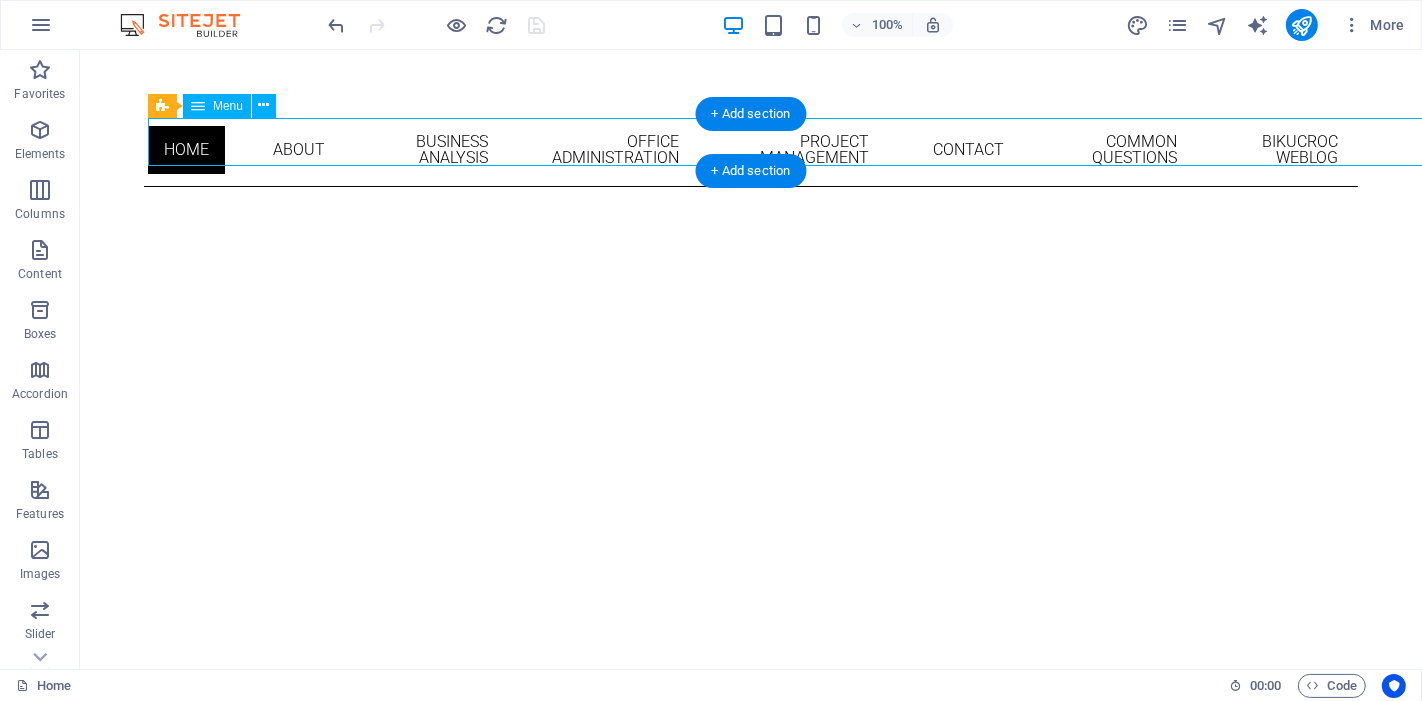 click on "Home About Business Analysis Office Administration Project Management Contact Common Questions Bikucroc weblog" at bounding box center (750, 150) 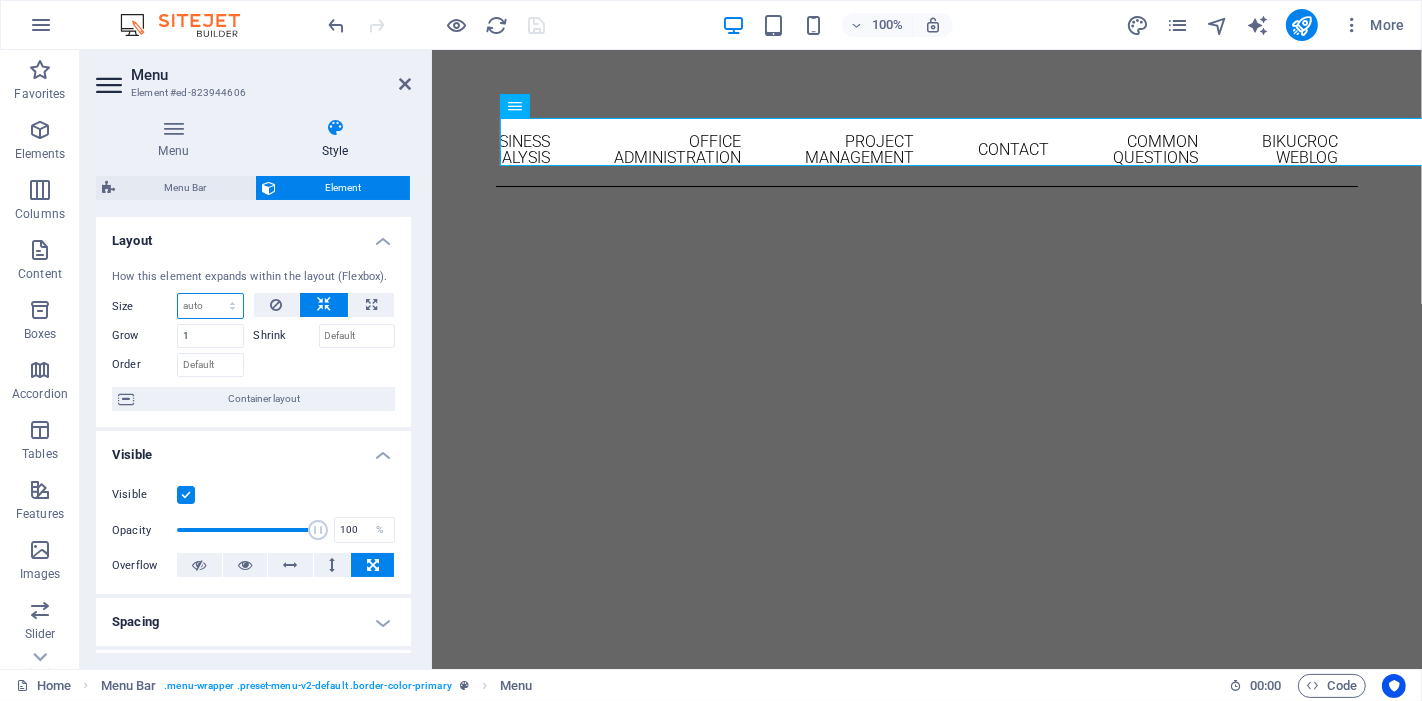 click on "Default auto px % 1/1 1/2 1/3 1/4 1/5 1/6 1/7 1/8 1/9 1/10" at bounding box center [210, 306] 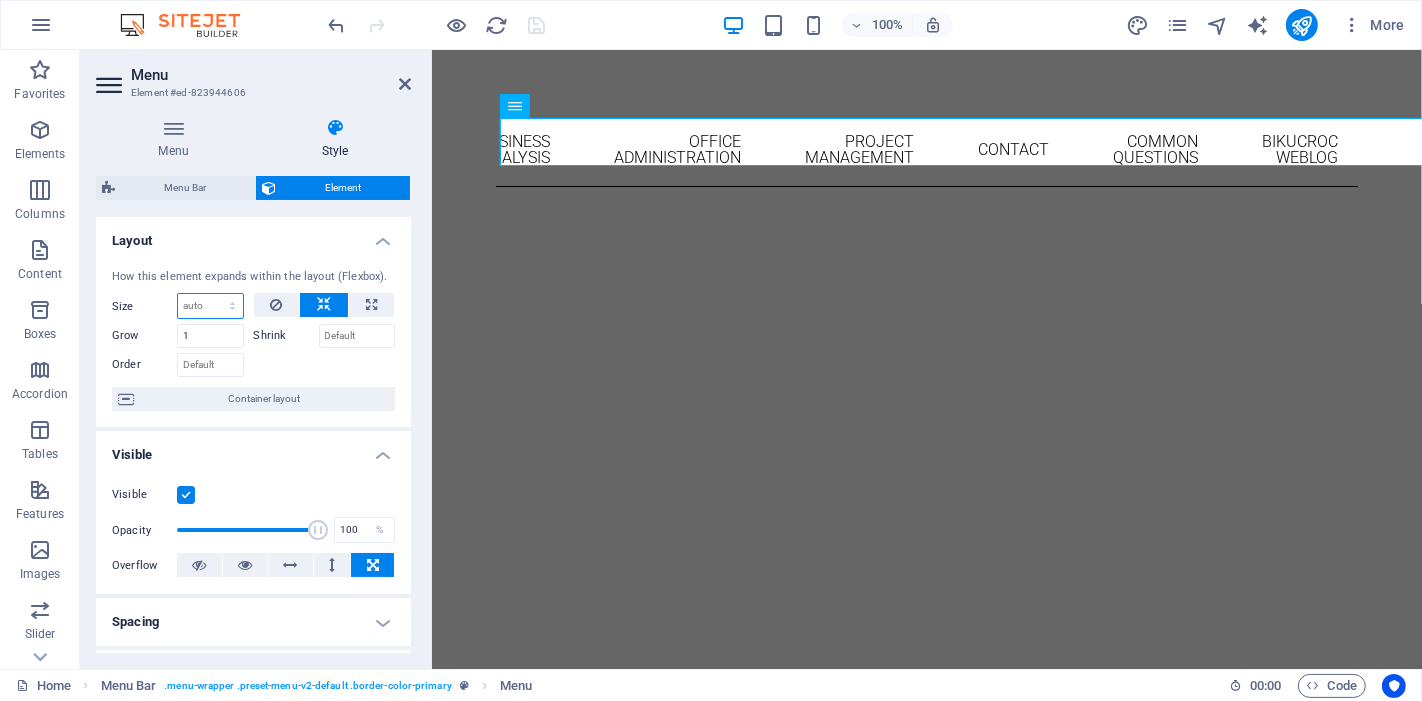 click on "Default auto px % 1/1 1/2 1/3 1/4 1/5 1/6 1/7 1/8 1/9 1/10" at bounding box center [210, 306] 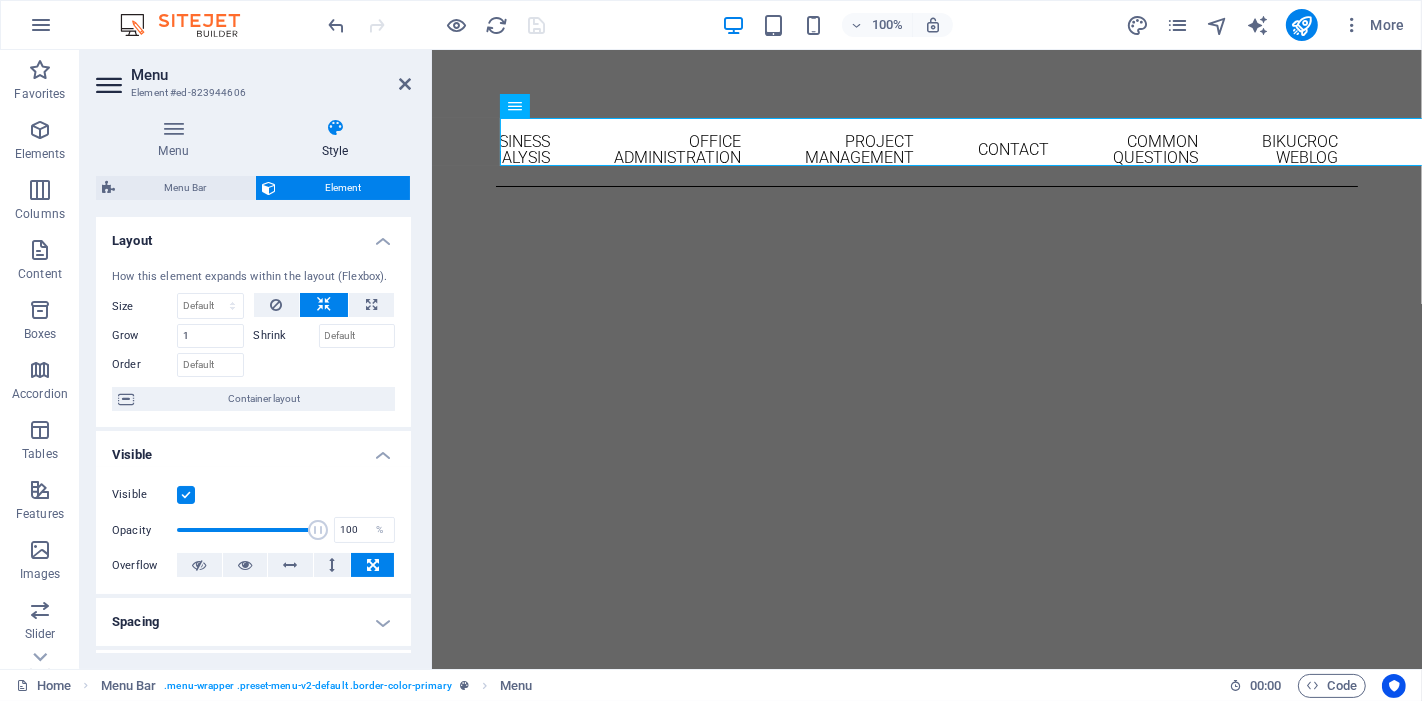 click at bounding box center [325, 362] 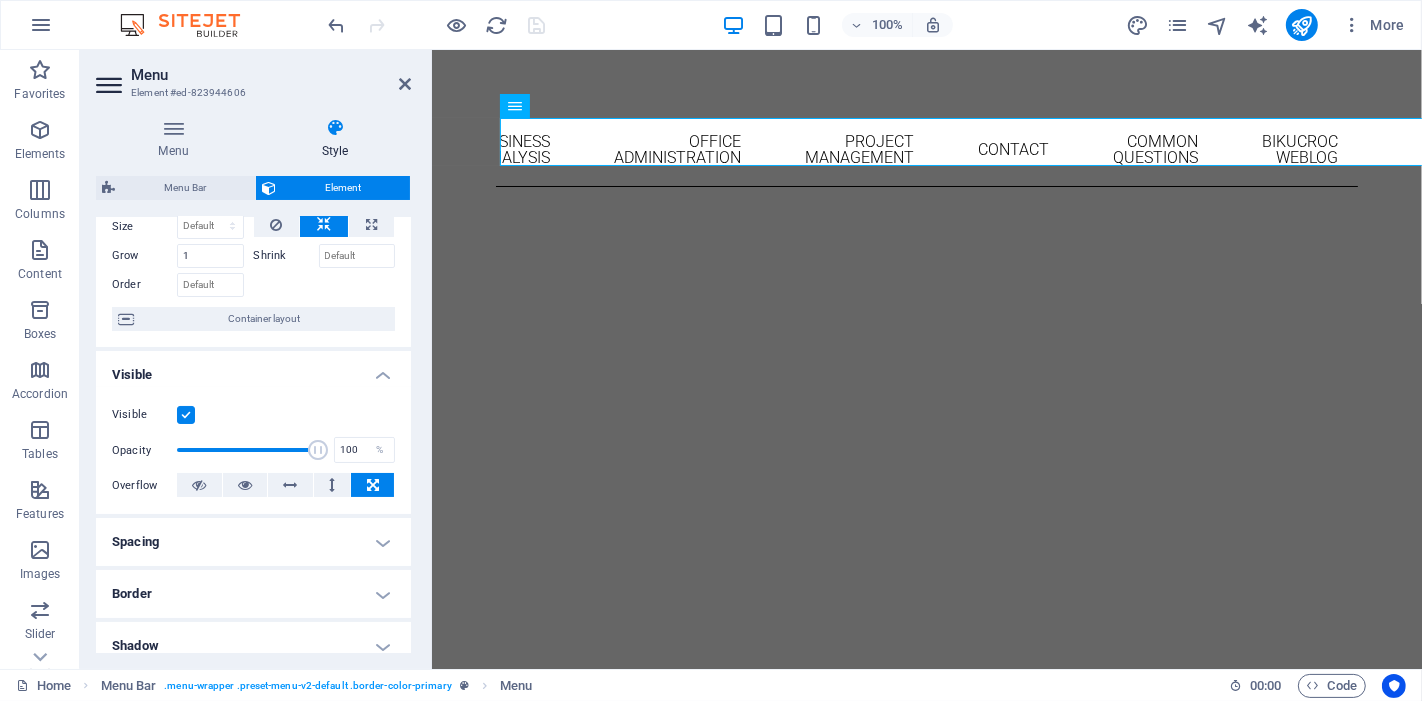 scroll, scrollTop: 222, scrollLeft: 0, axis: vertical 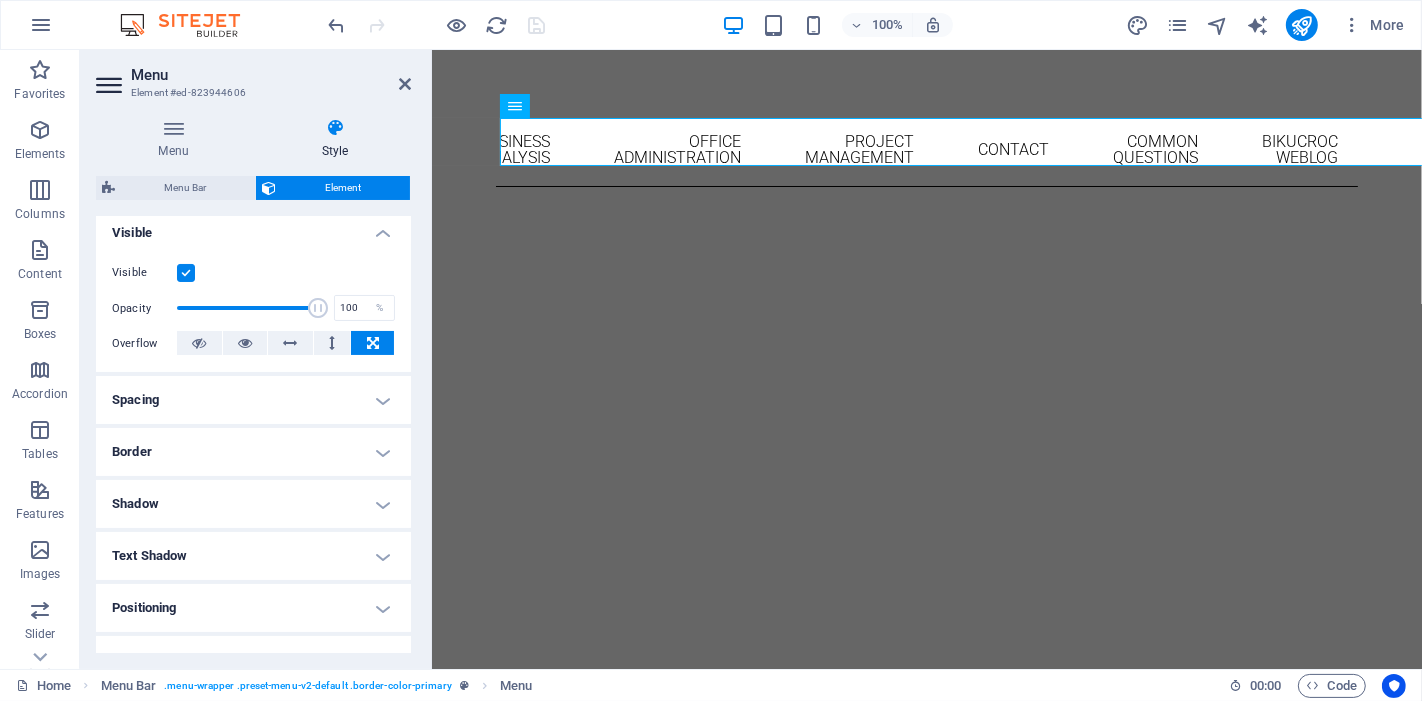 click on "Spacing" at bounding box center (253, 400) 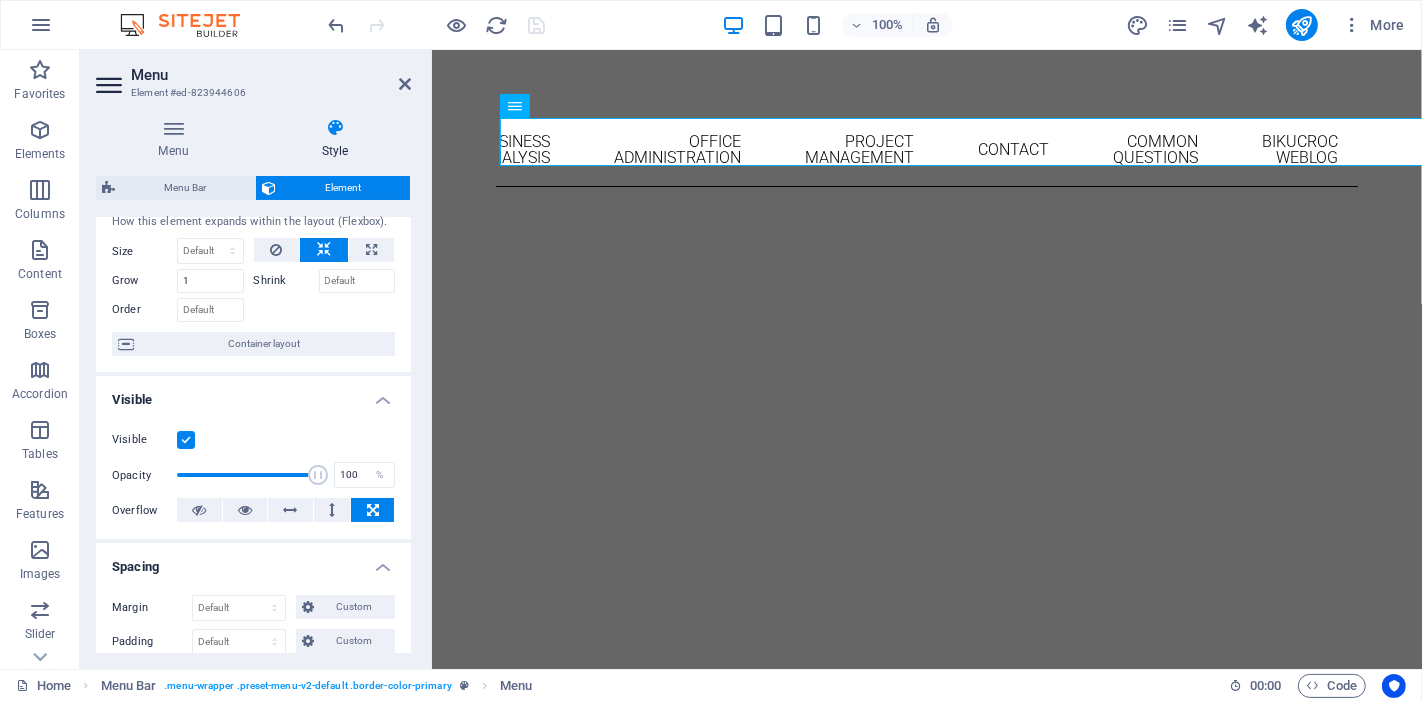scroll, scrollTop: 0, scrollLeft: 0, axis: both 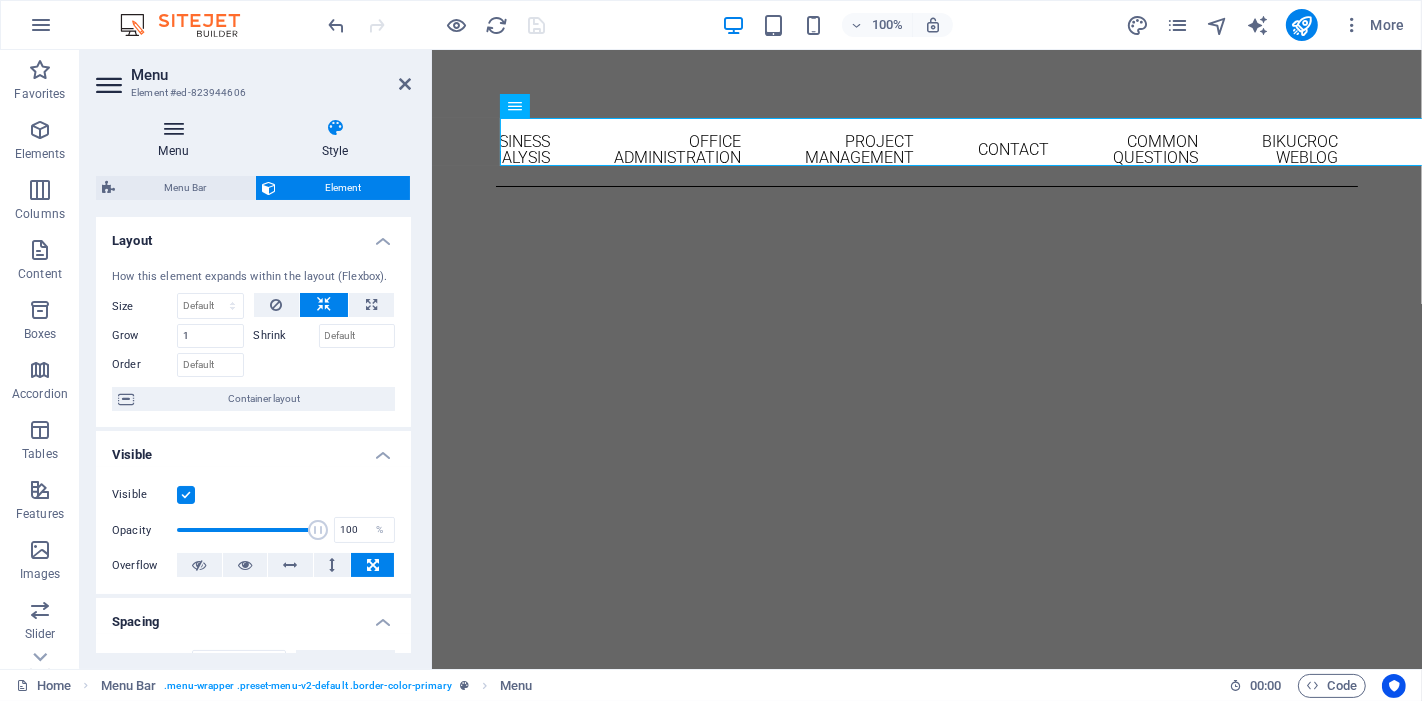 click at bounding box center (173, 128) 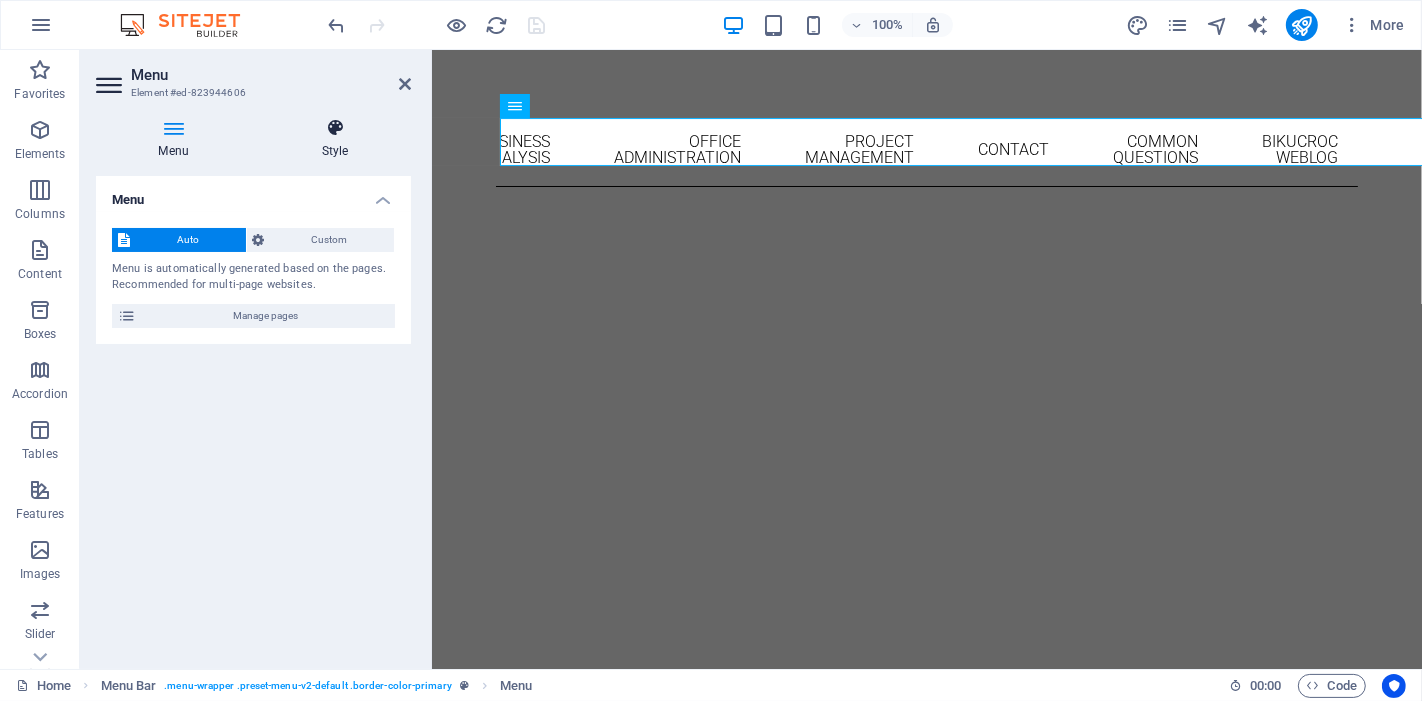 click at bounding box center (335, 128) 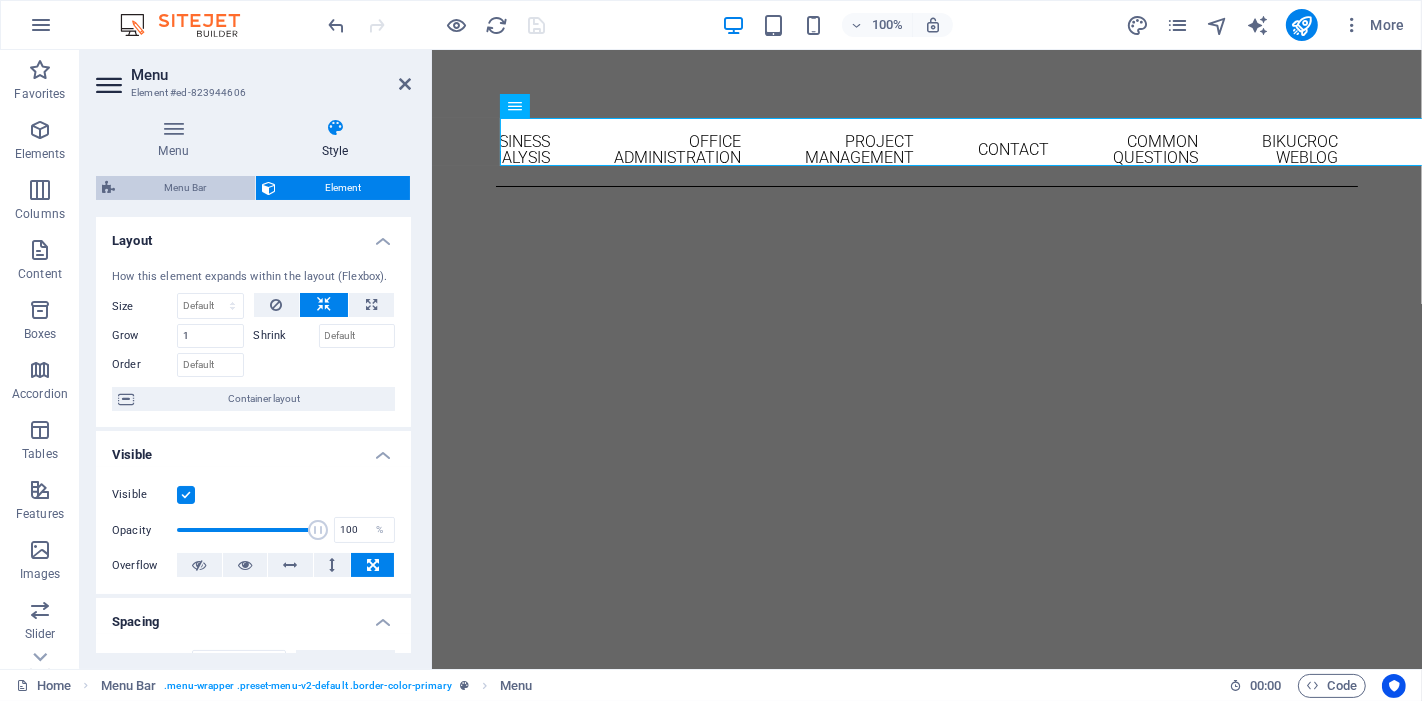 click on "Menu Bar" at bounding box center (185, 188) 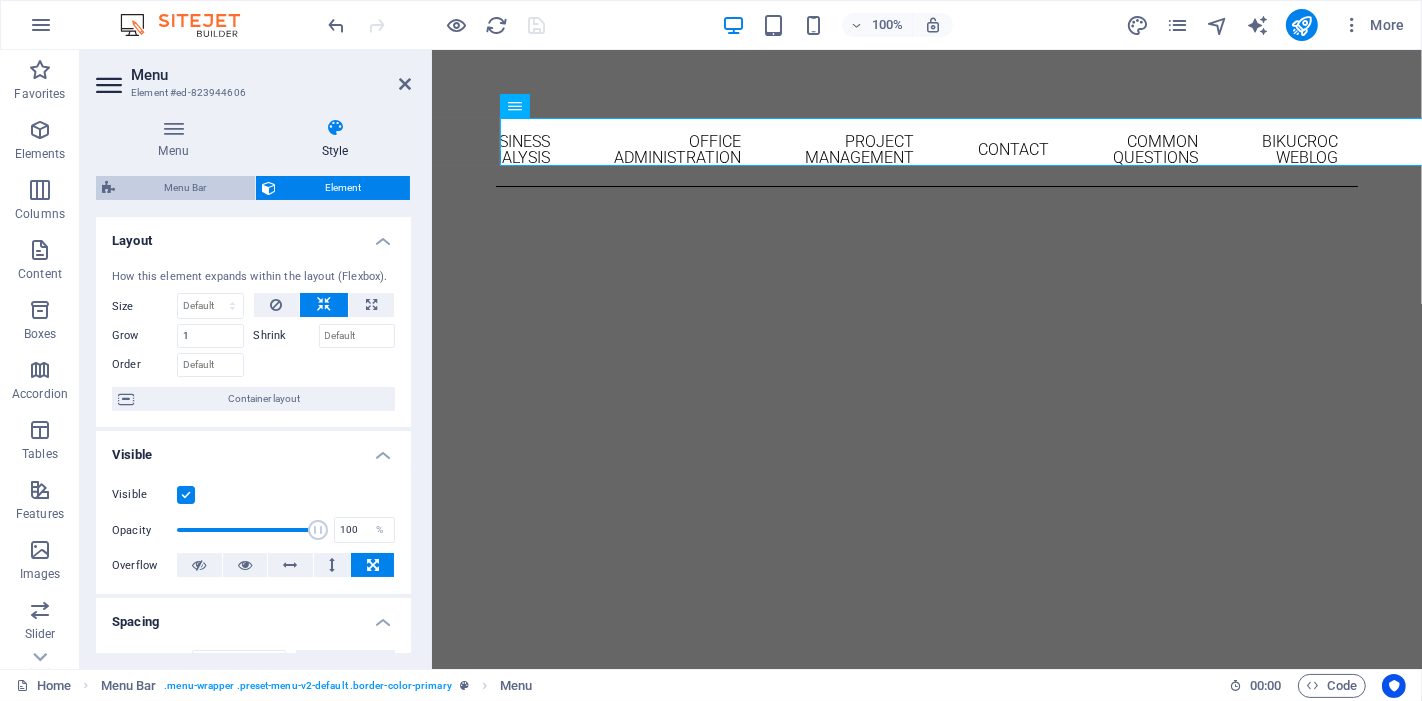 select on "px" 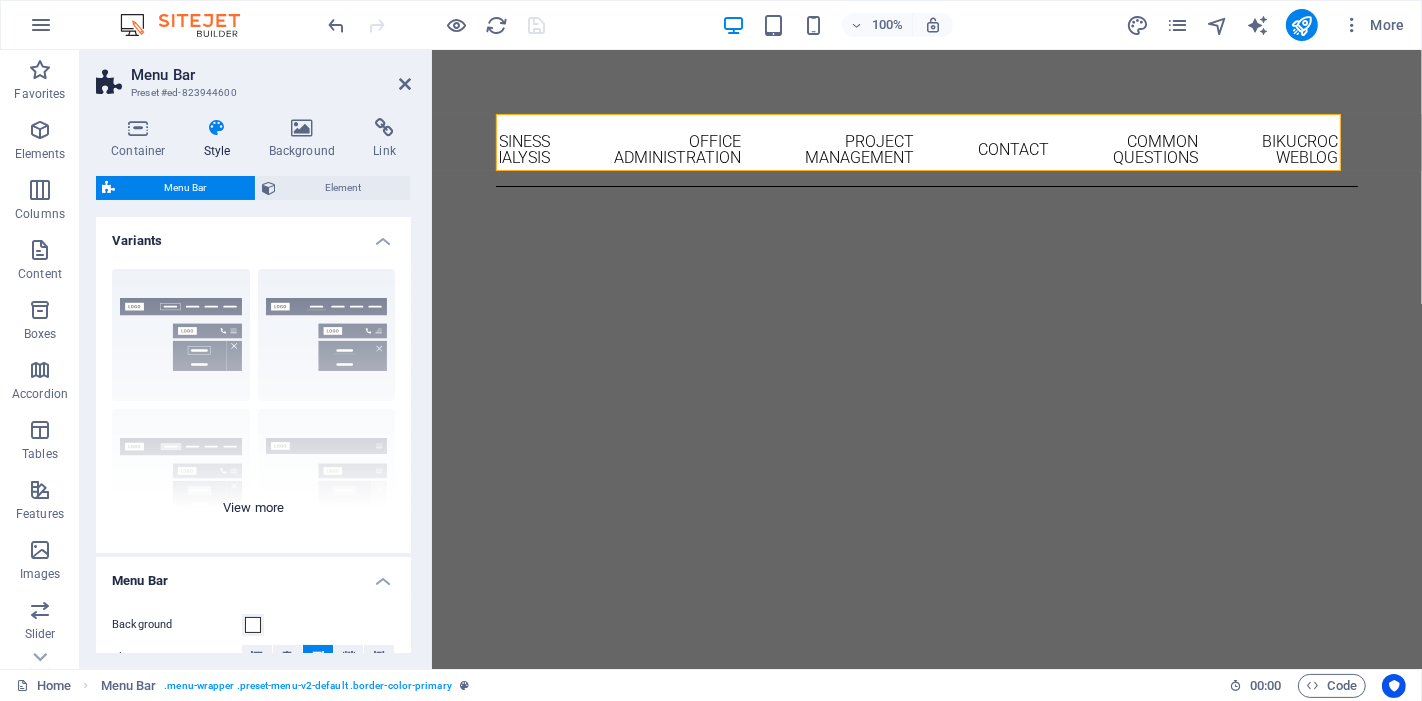 click on "Border Centered Default Fixed Loki Trigger Wide XXL" at bounding box center [253, 403] 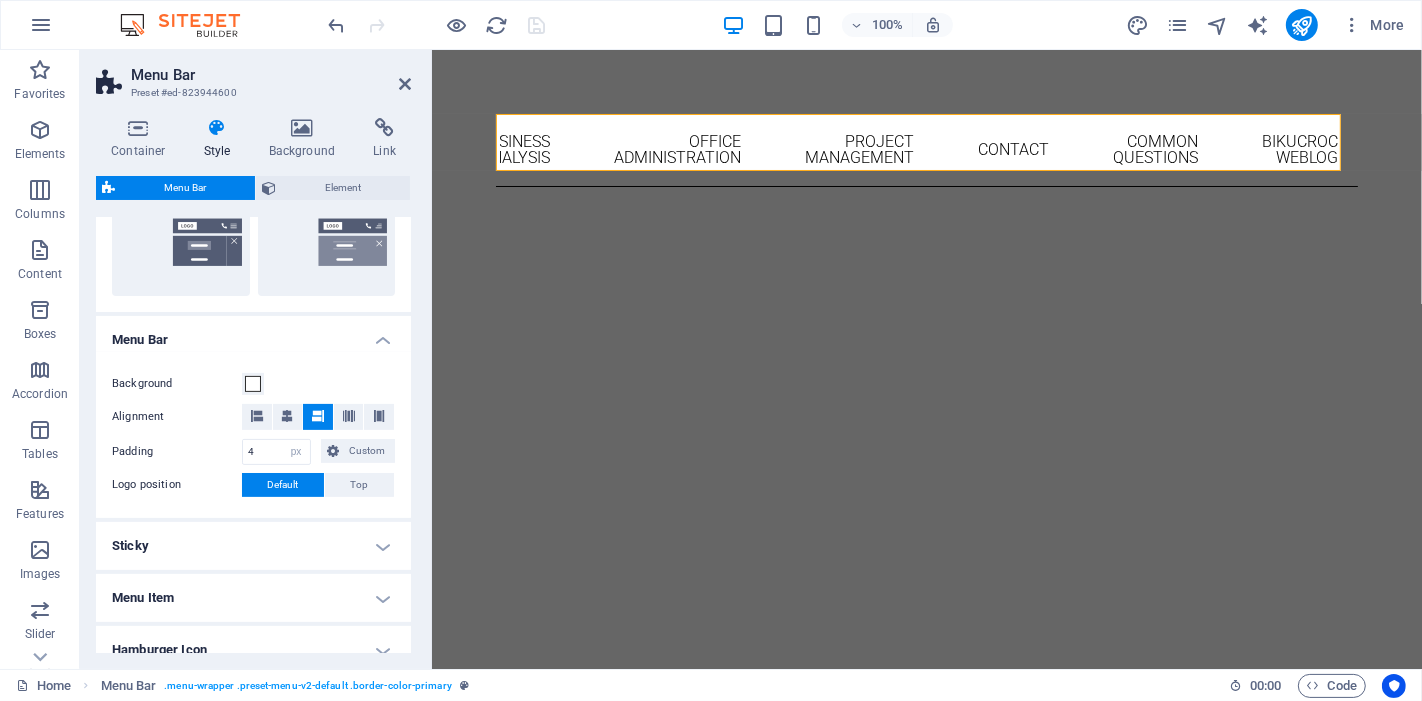 scroll, scrollTop: 555, scrollLeft: 0, axis: vertical 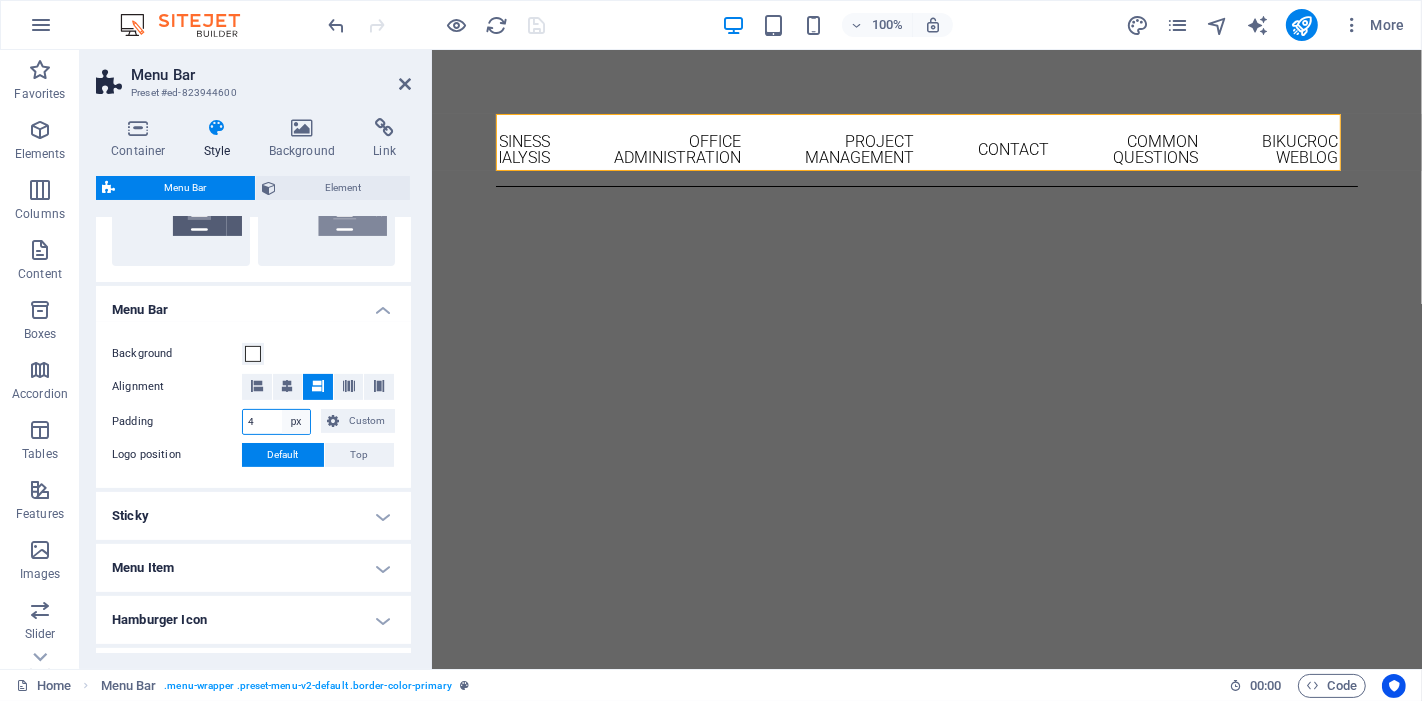 click on "px rem % vh vw Custom" at bounding box center (296, 422) 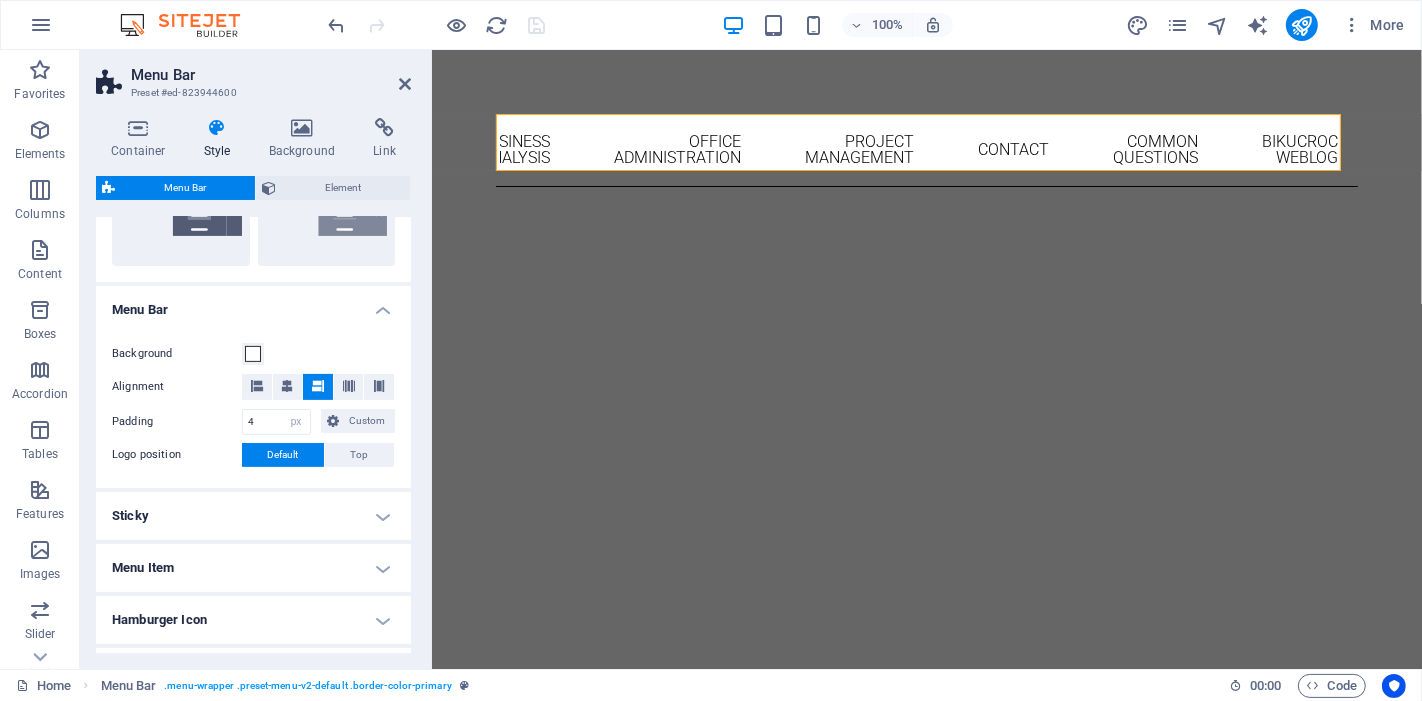 click on "Menu Bar" at bounding box center [253, 304] 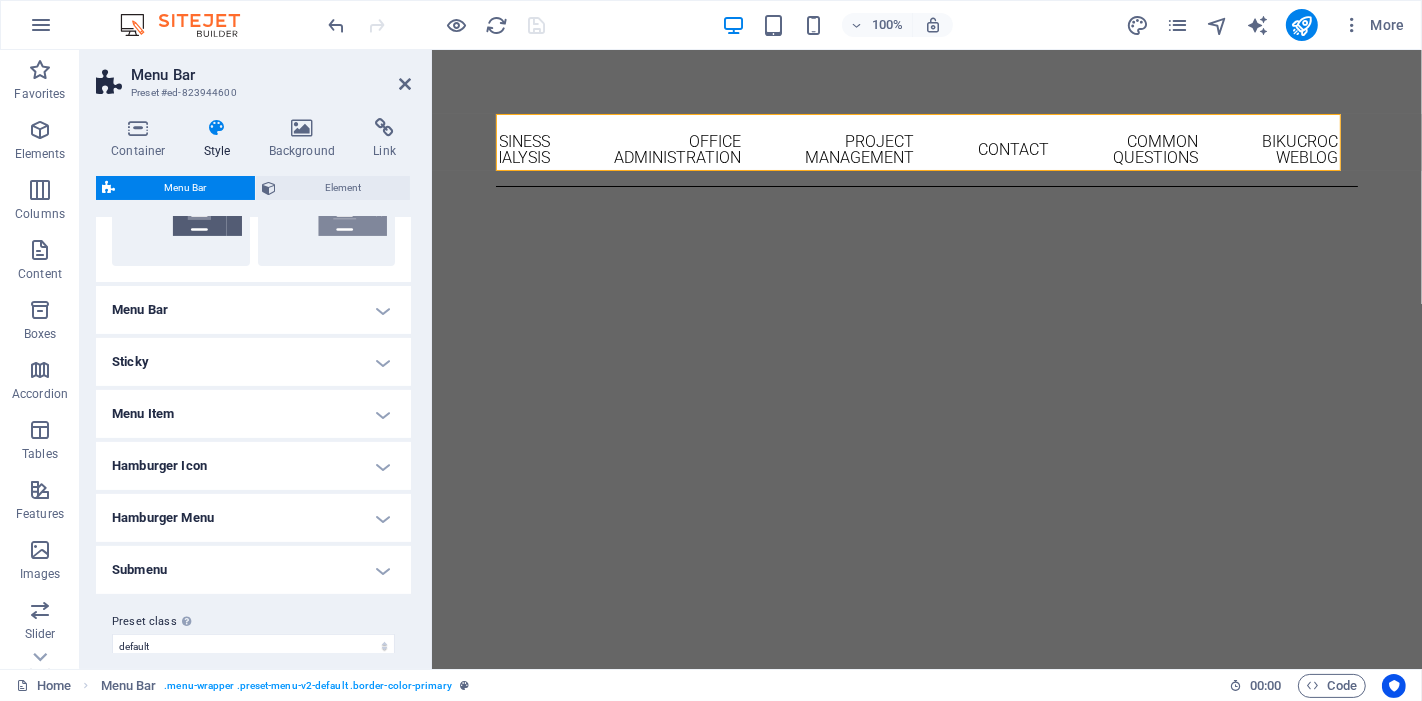 click on "Menu Bar" at bounding box center [253, 310] 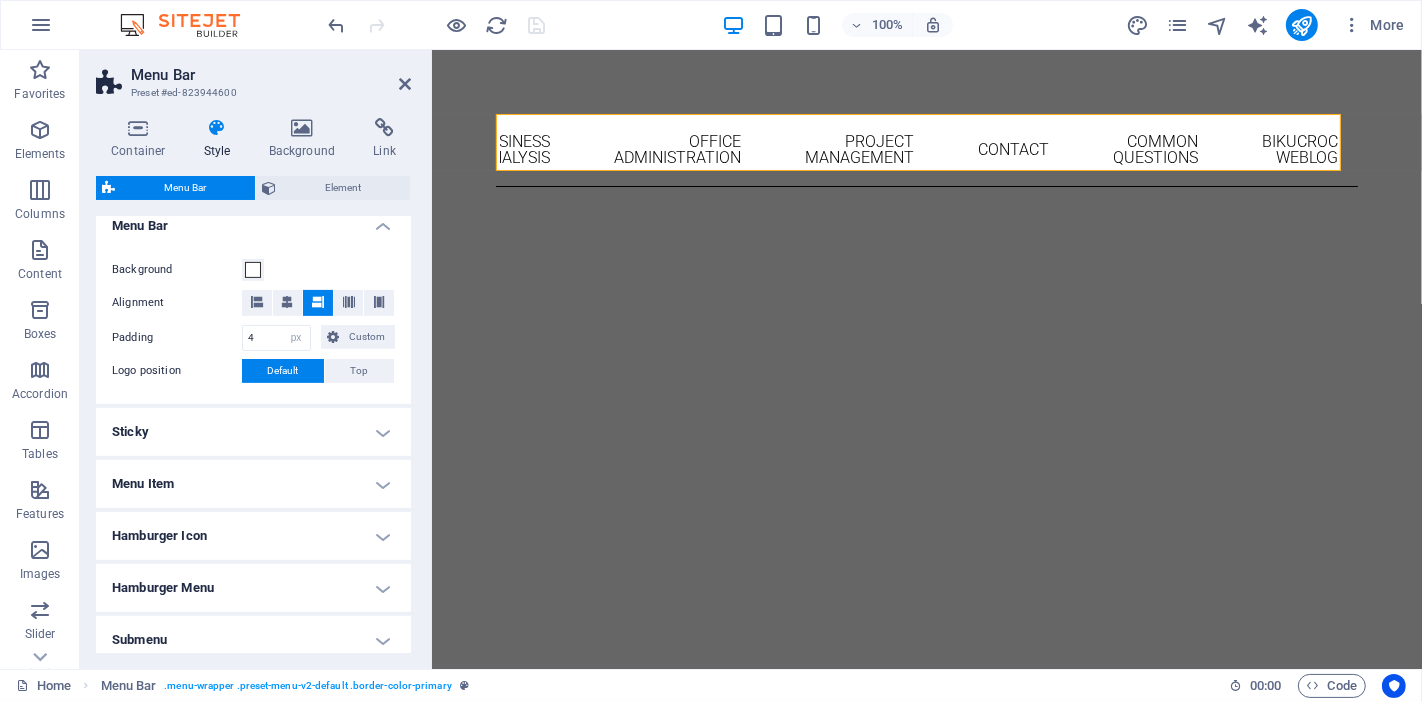 scroll, scrollTop: 666, scrollLeft: 0, axis: vertical 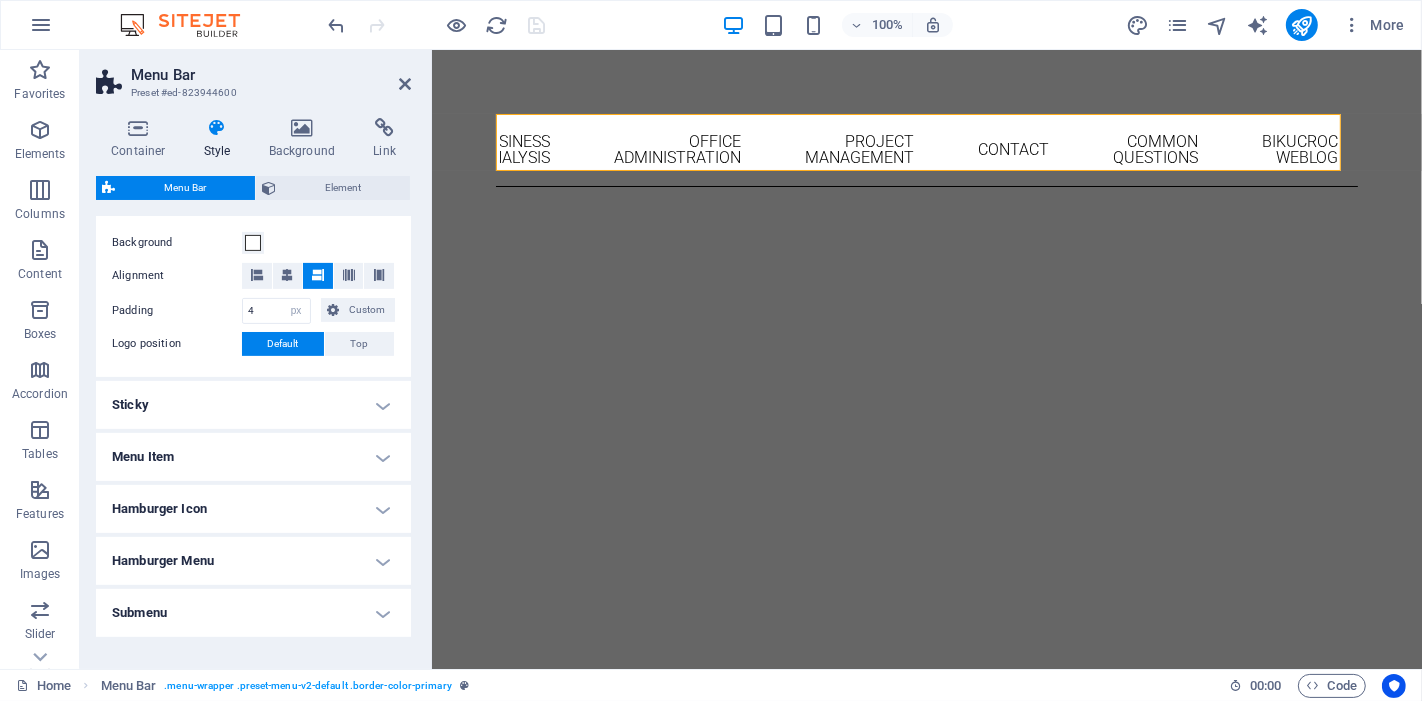 click on "Menu Item" at bounding box center [253, 457] 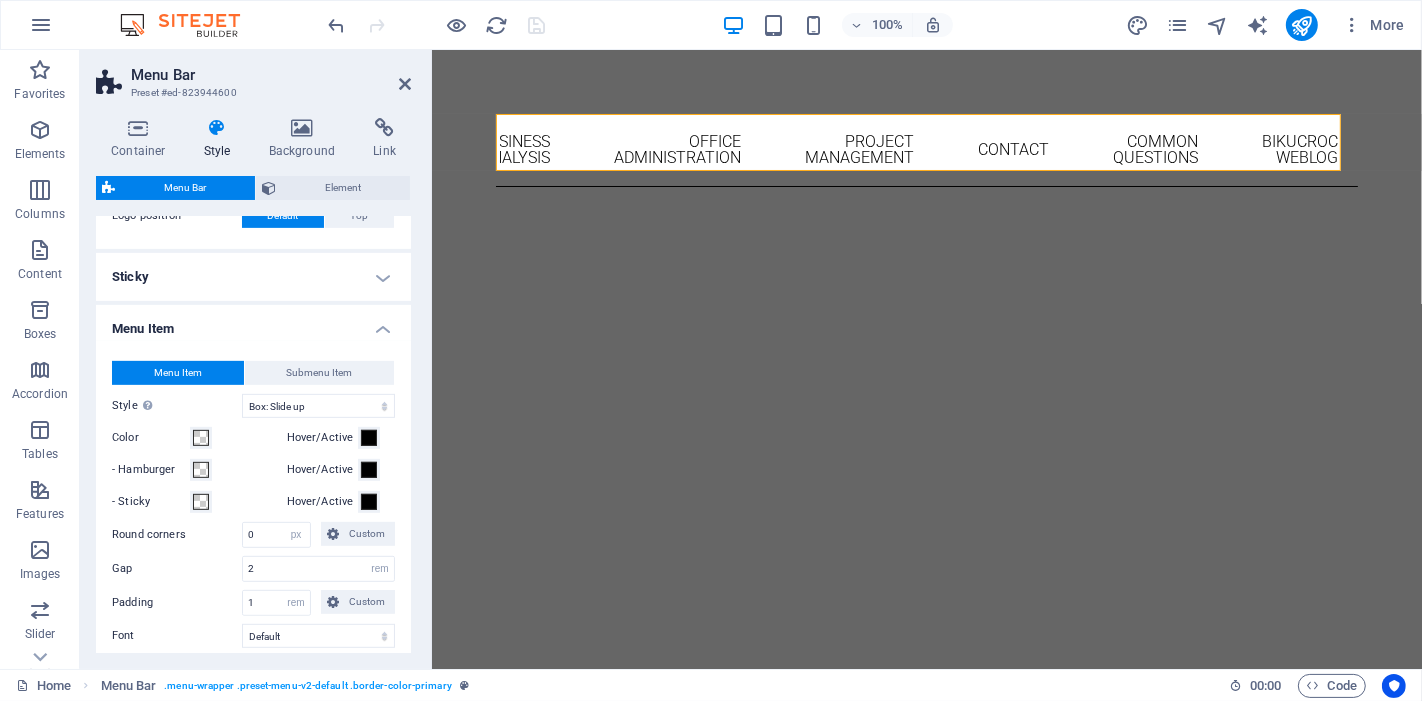 scroll, scrollTop: 888, scrollLeft: 0, axis: vertical 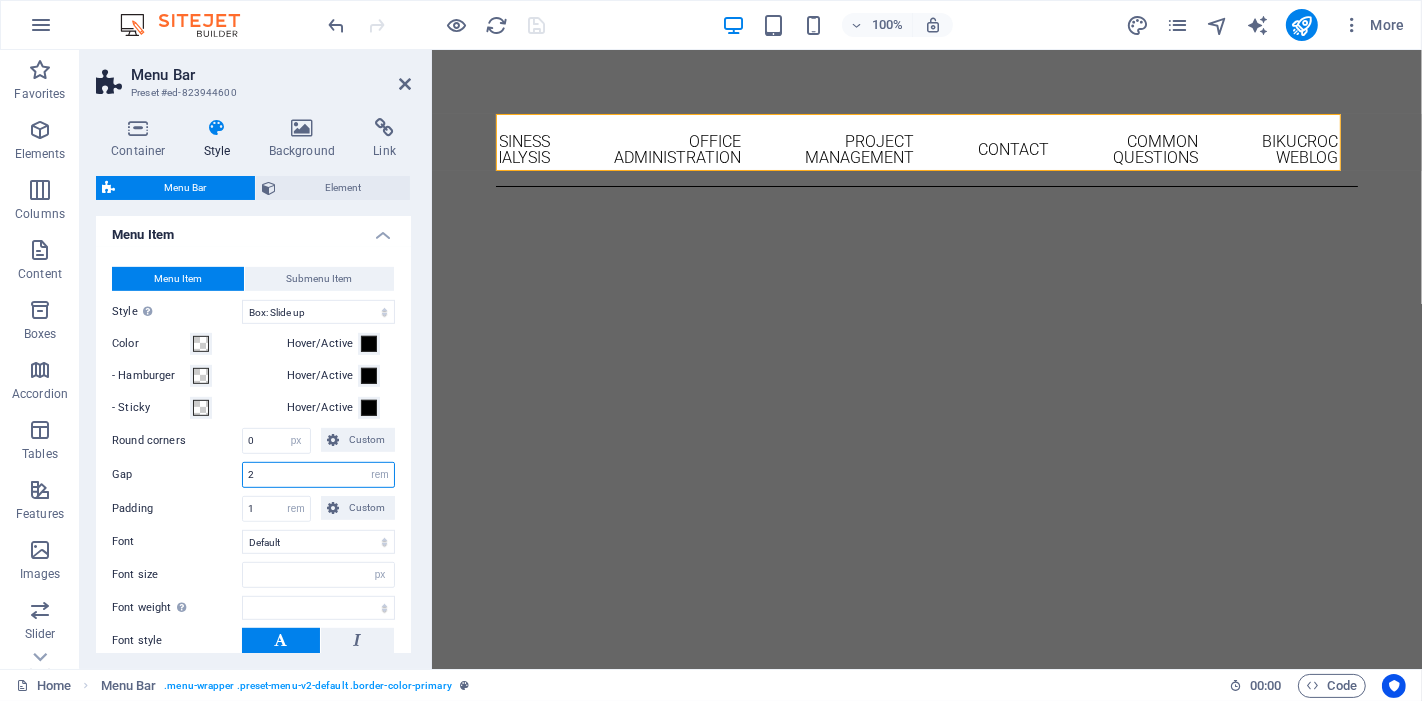 drag, startPoint x: 257, startPoint y: 468, endPoint x: 232, endPoint y: 464, distance: 25.317978 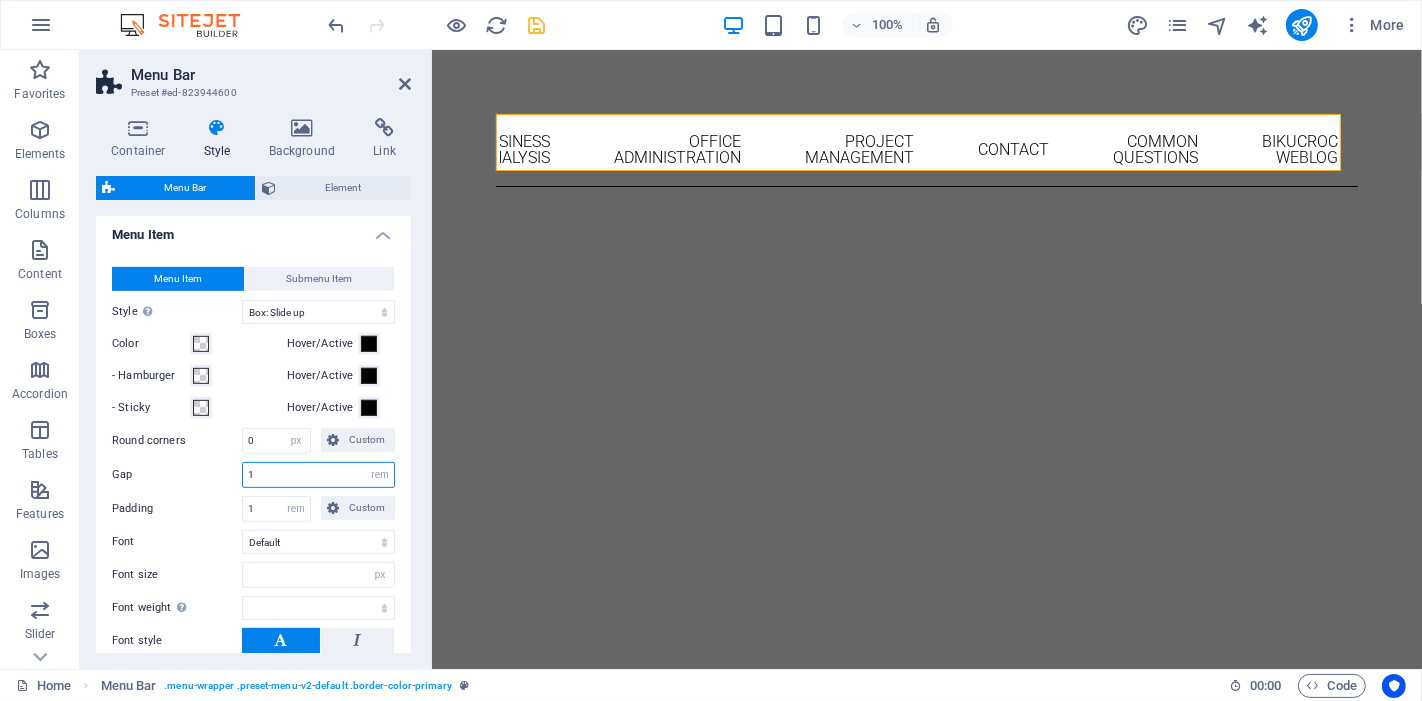type on "1" 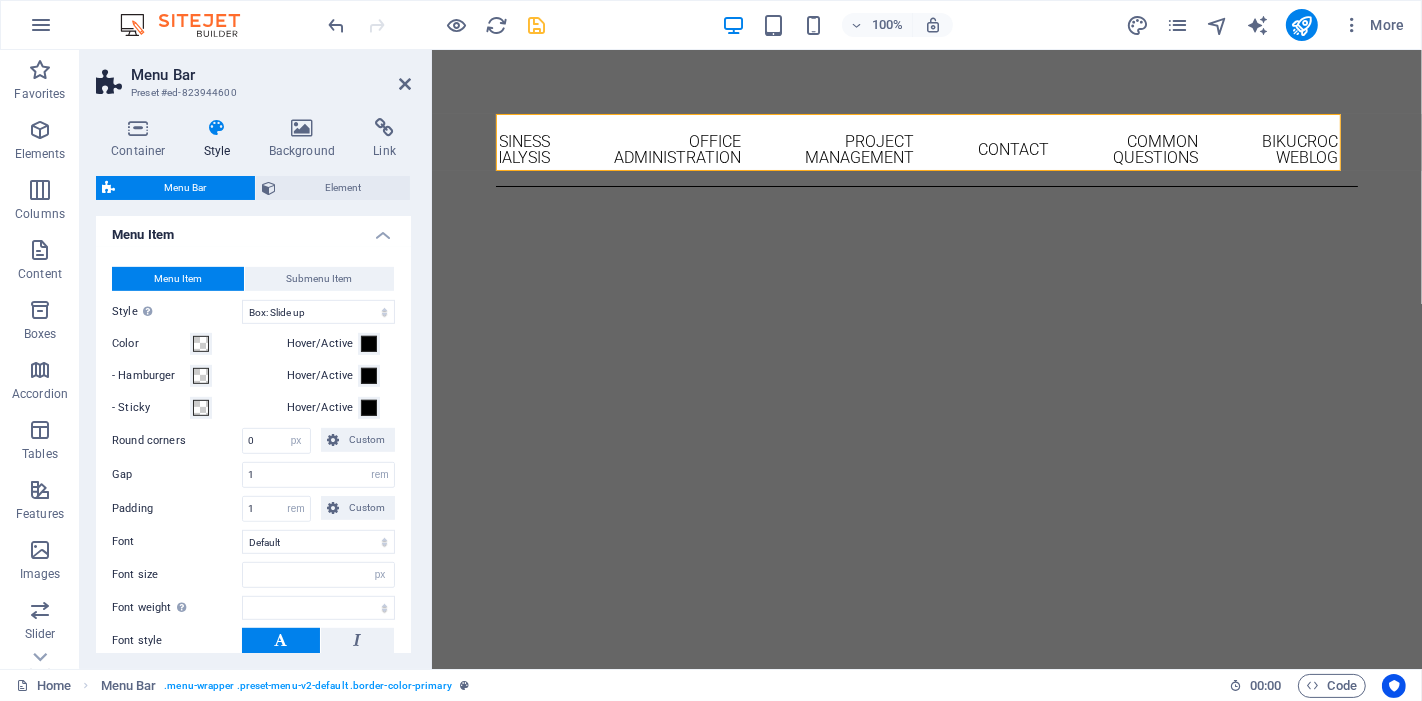 click on "Padding" at bounding box center (177, 509) 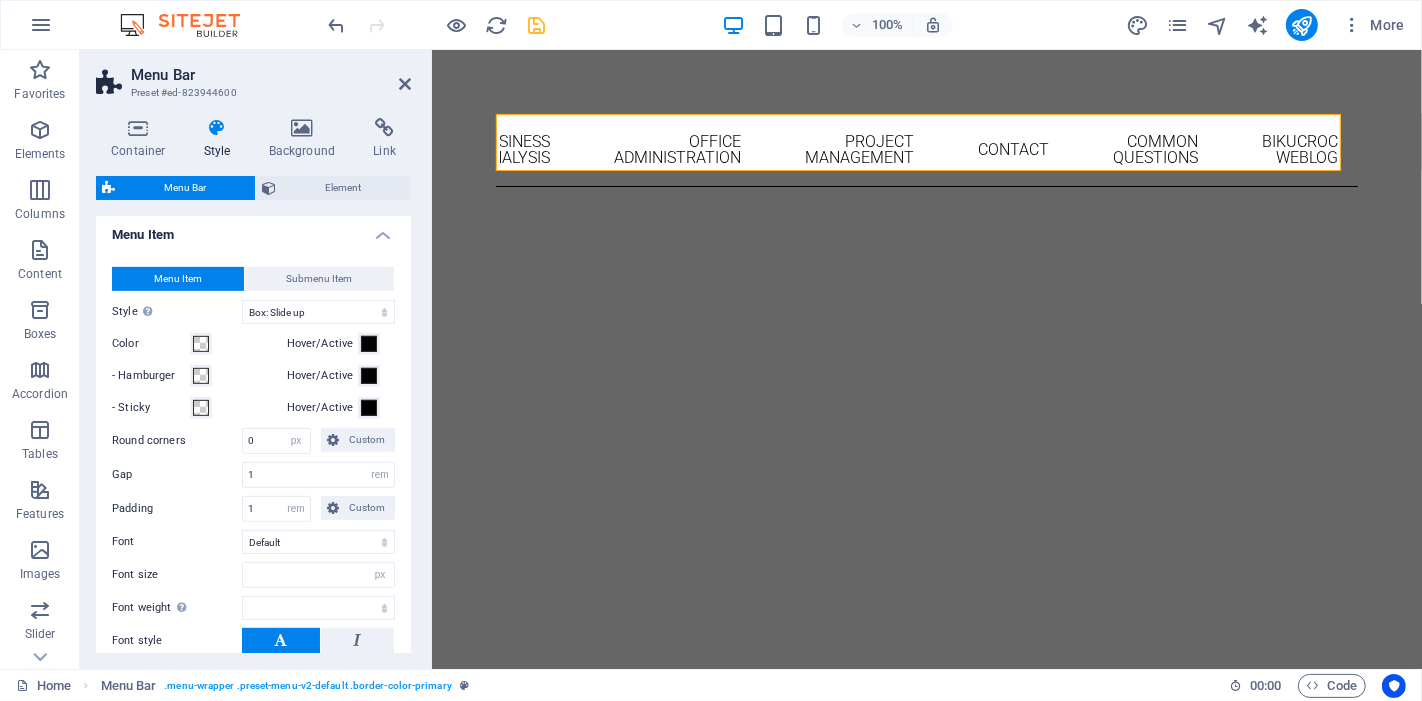 type 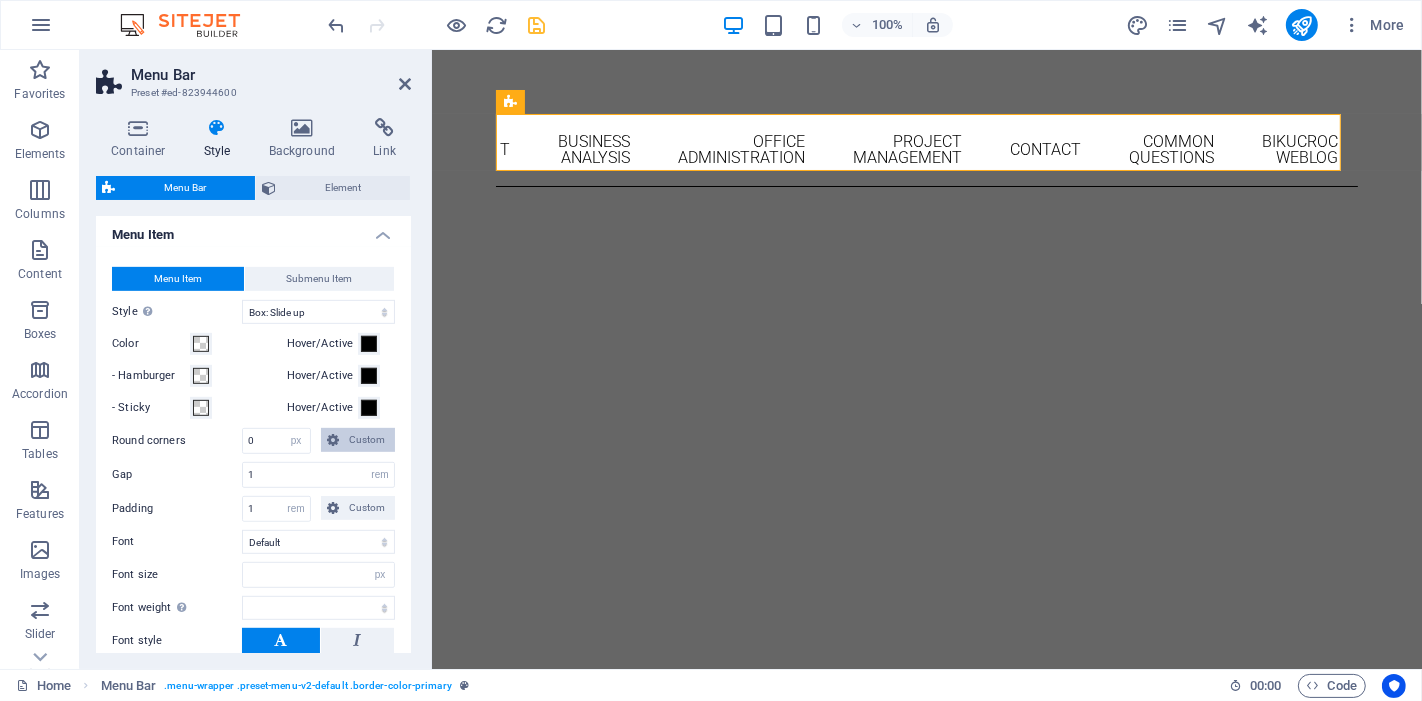 scroll, scrollTop: 1208, scrollLeft: 0, axis: vertical 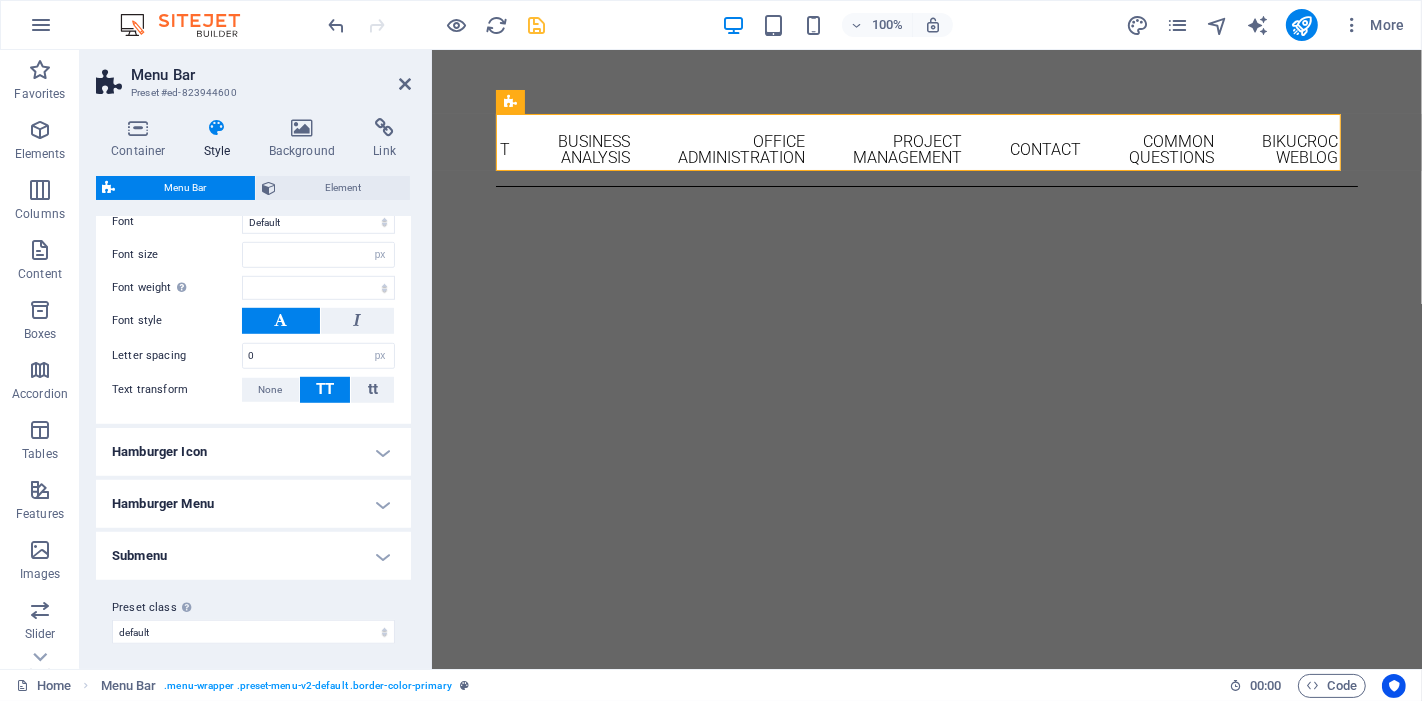 click on "Hamburger Menu" at bounding box center [253, 504] 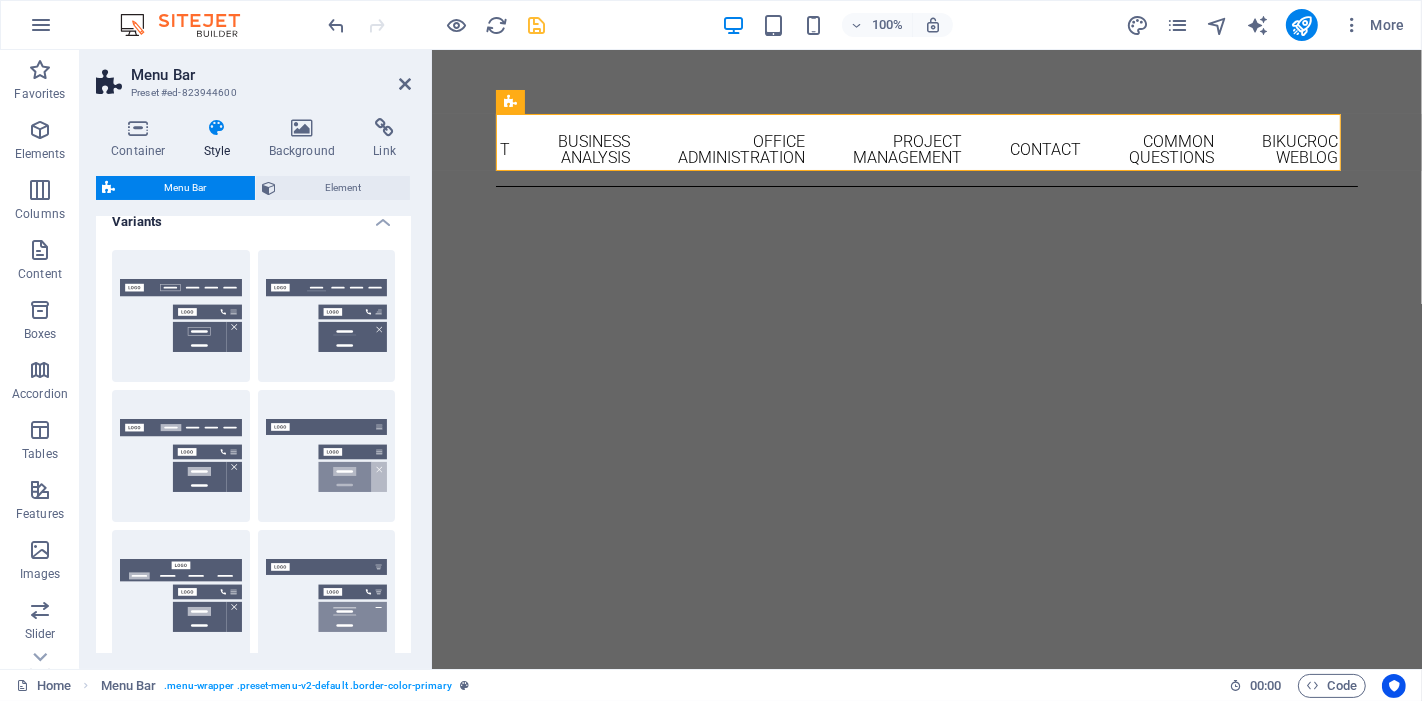 scroll, scrollTop: 0, scrollLeft: 0, axis: both 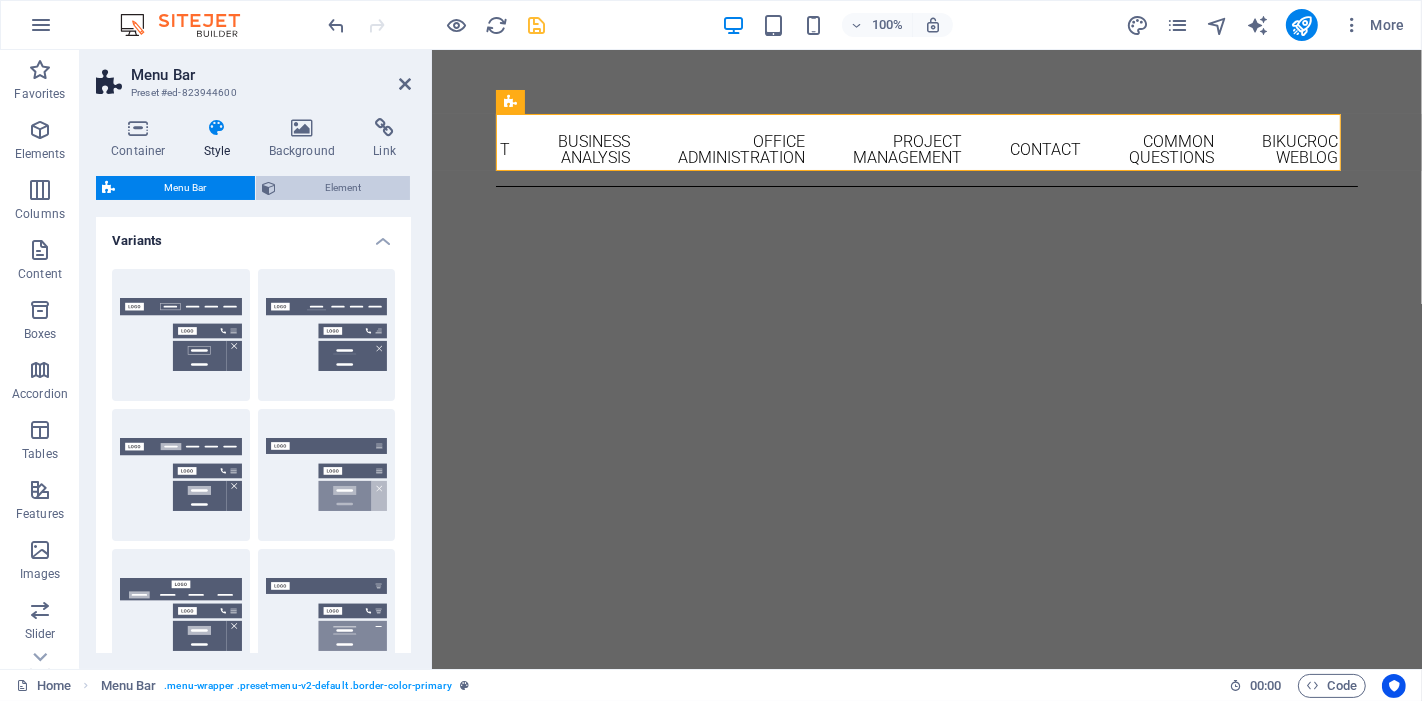 click on "Element" at bounding box center [343, 188] 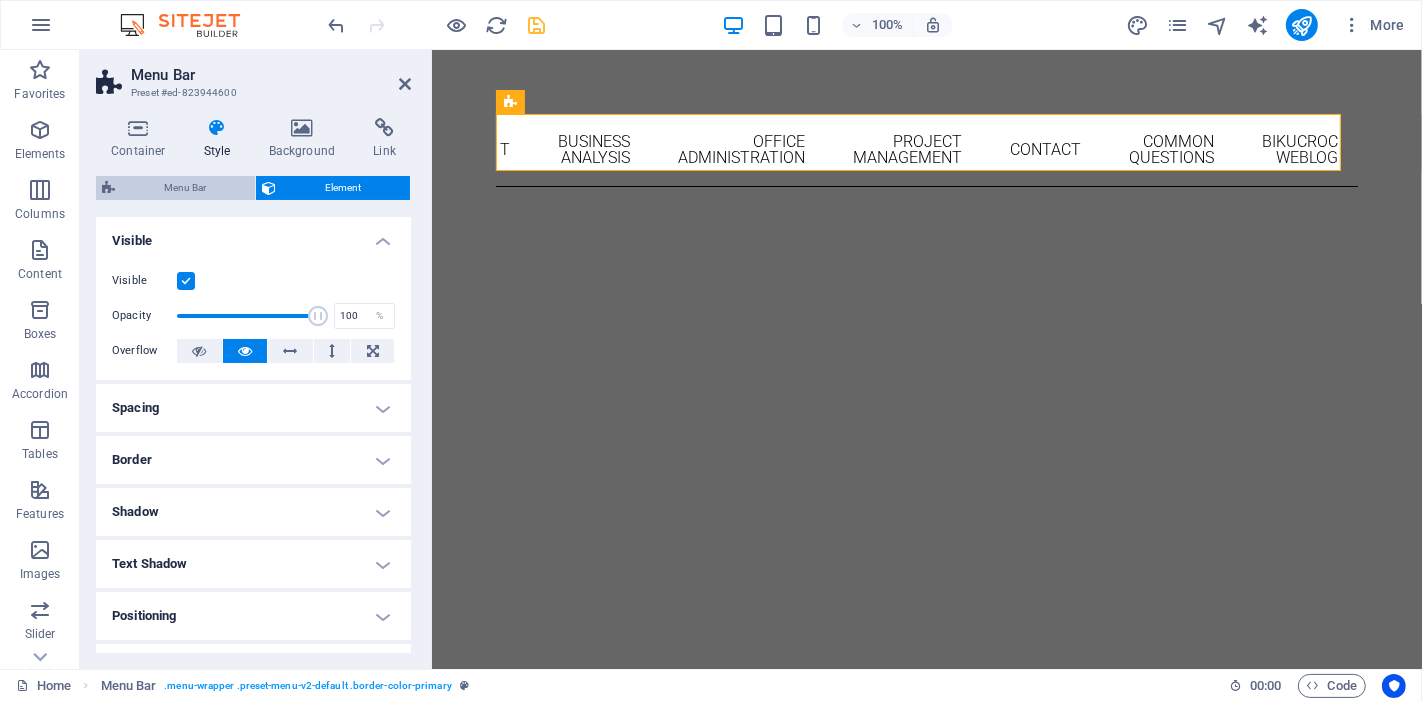 click on "Menu Bar" at bounding box center [185, 188] 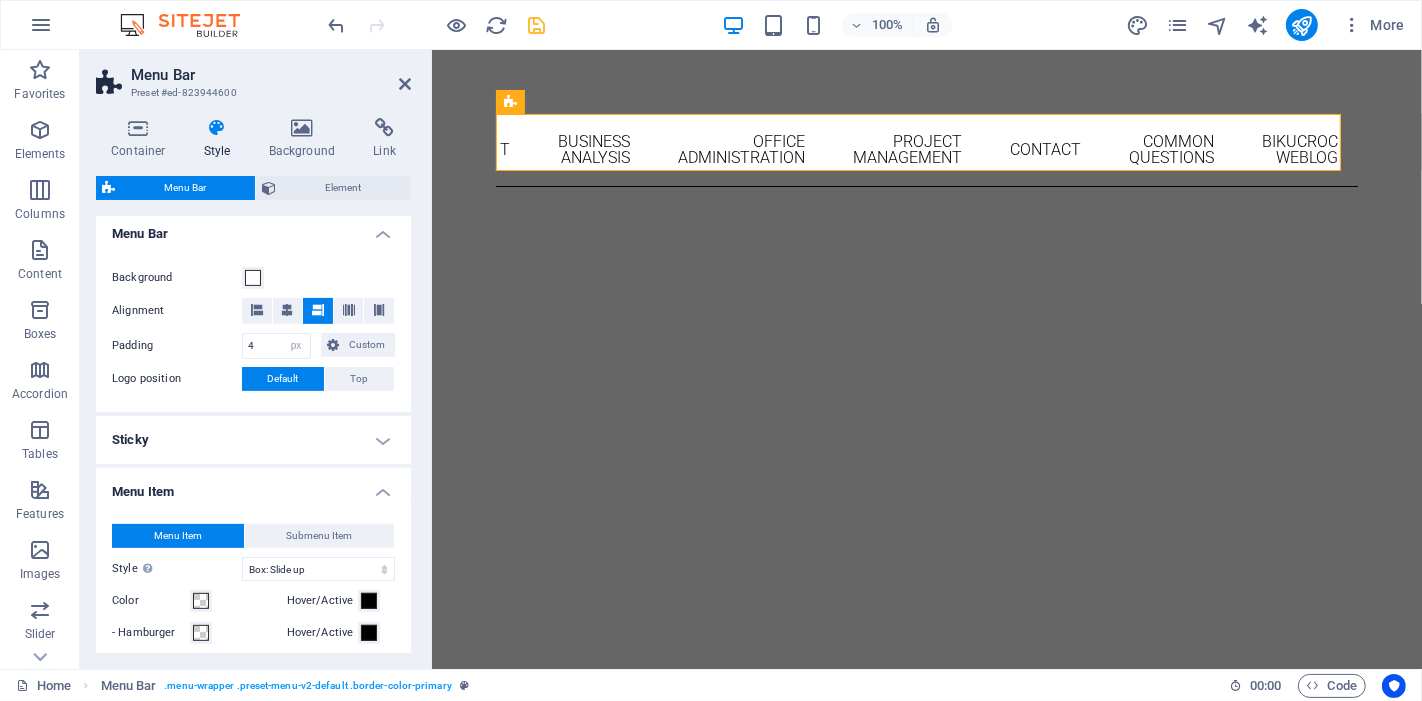 scroll, scrollTop: 666, scrollLeft: 0, axis: vertical 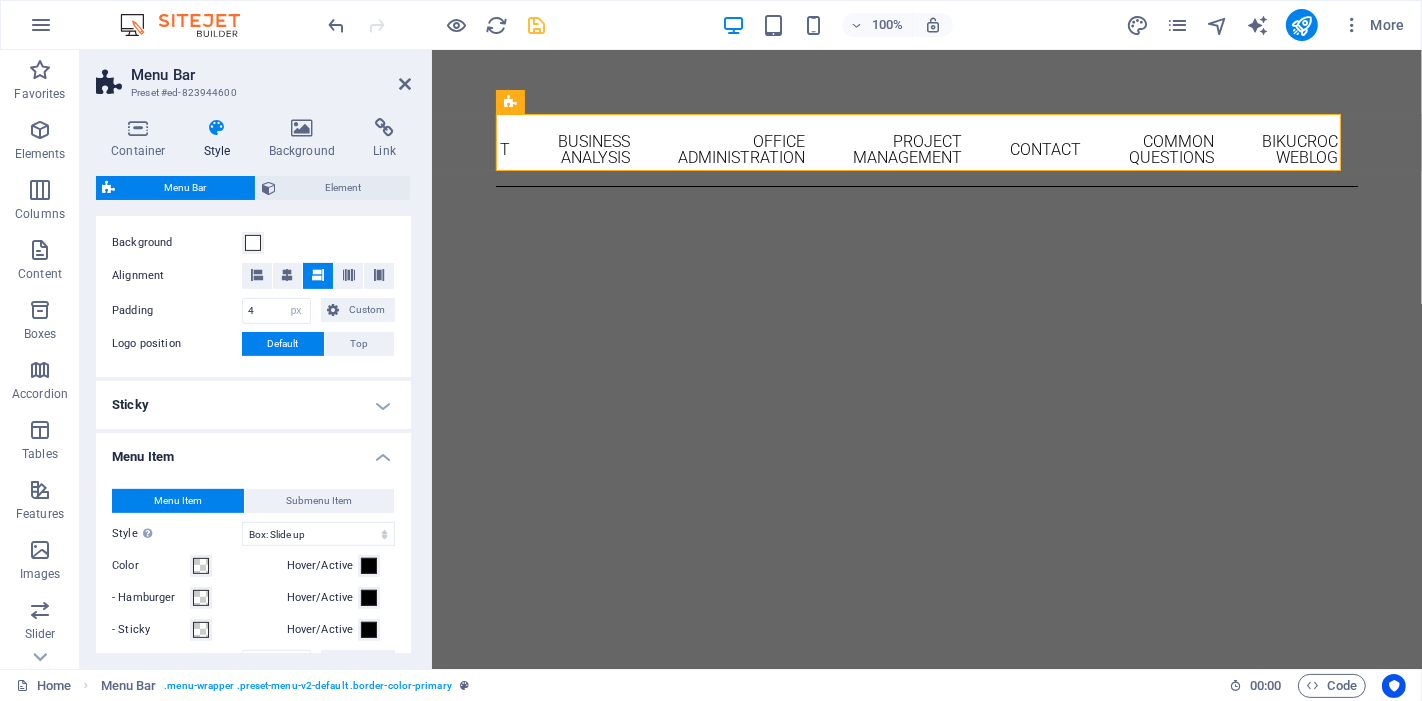 click on "Sticky" at bounding box center (253, 405) 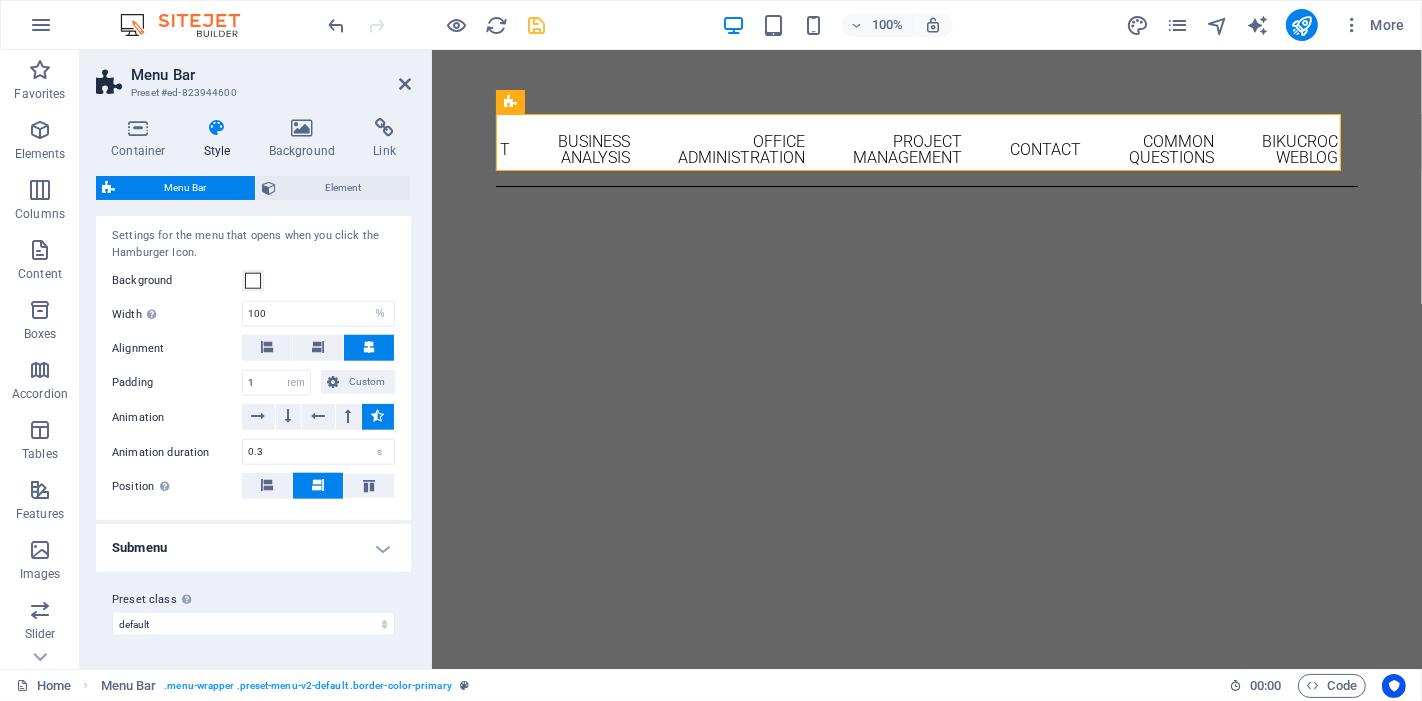 scroll, scrollTop: 1734, scrollLeft: 0, axis: vertical 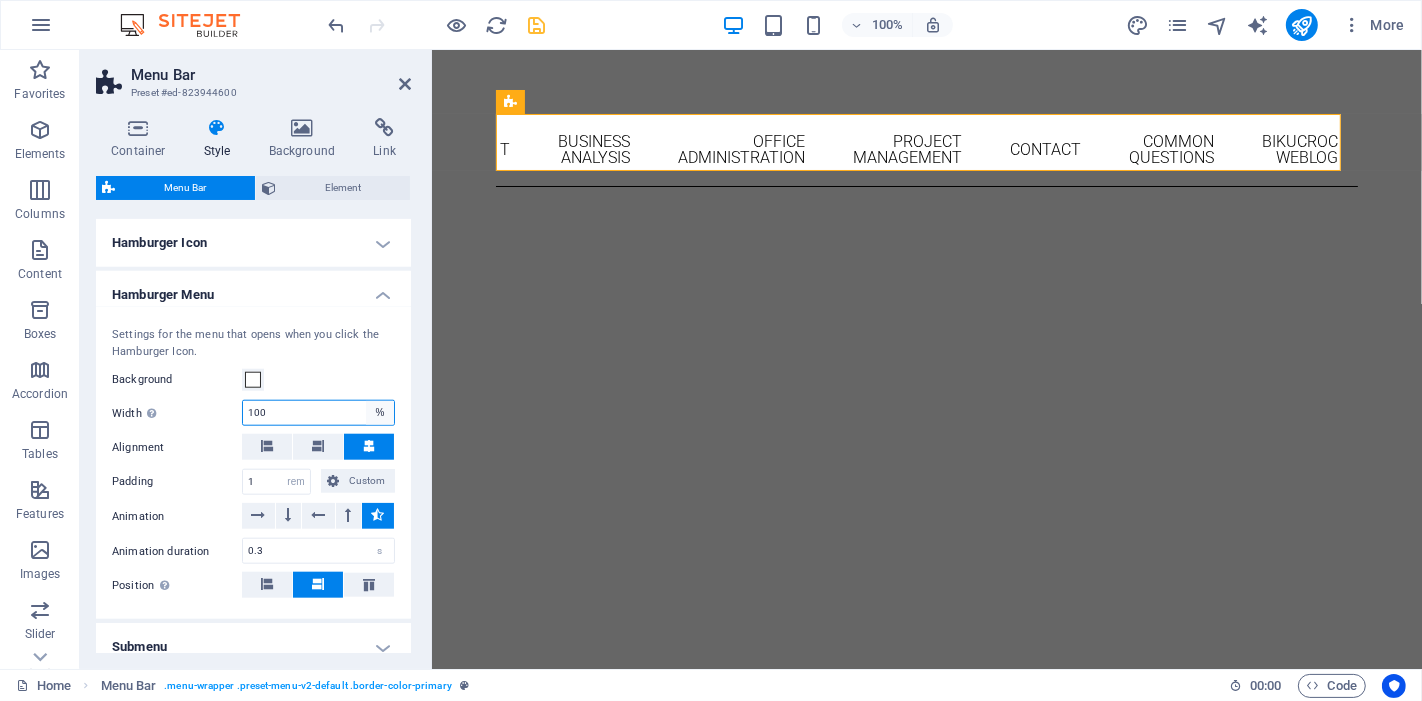 click on "auto px rem % vh vw" at bounding box center (380, 413) 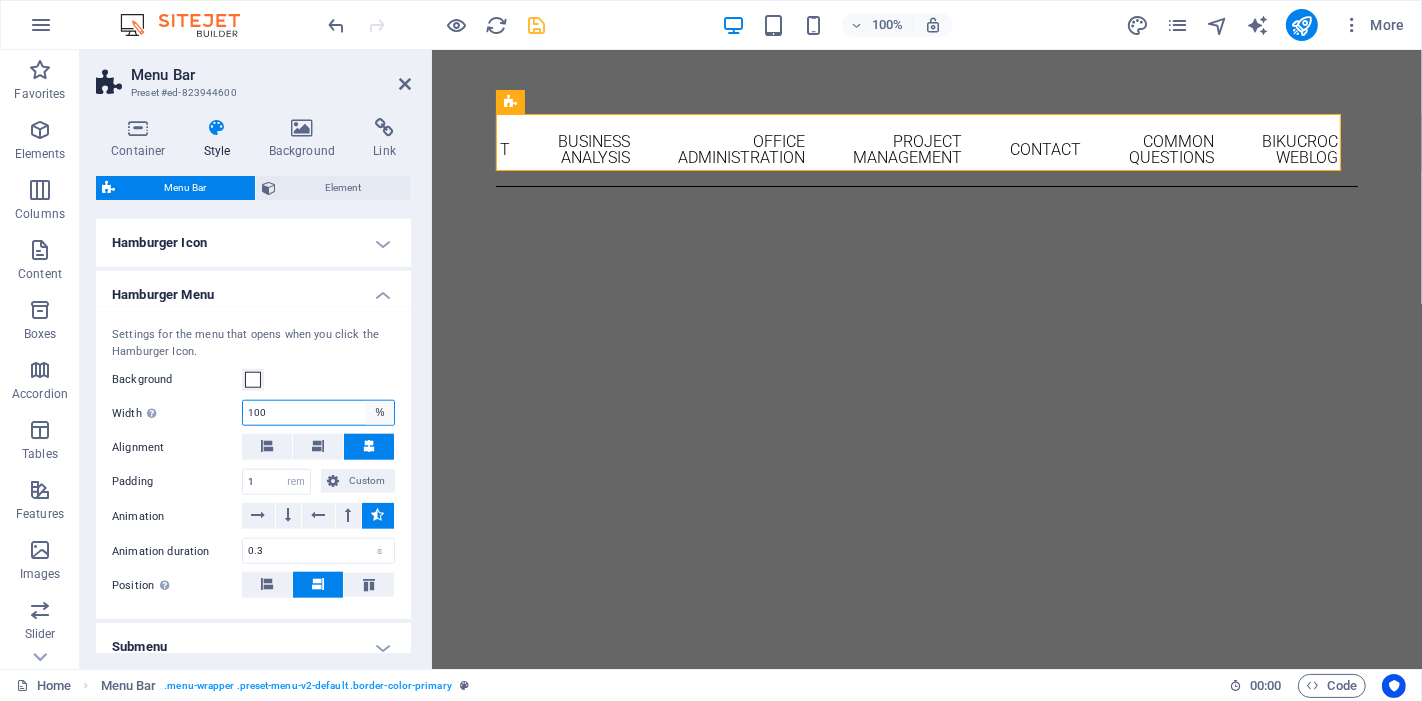 select on "auto" 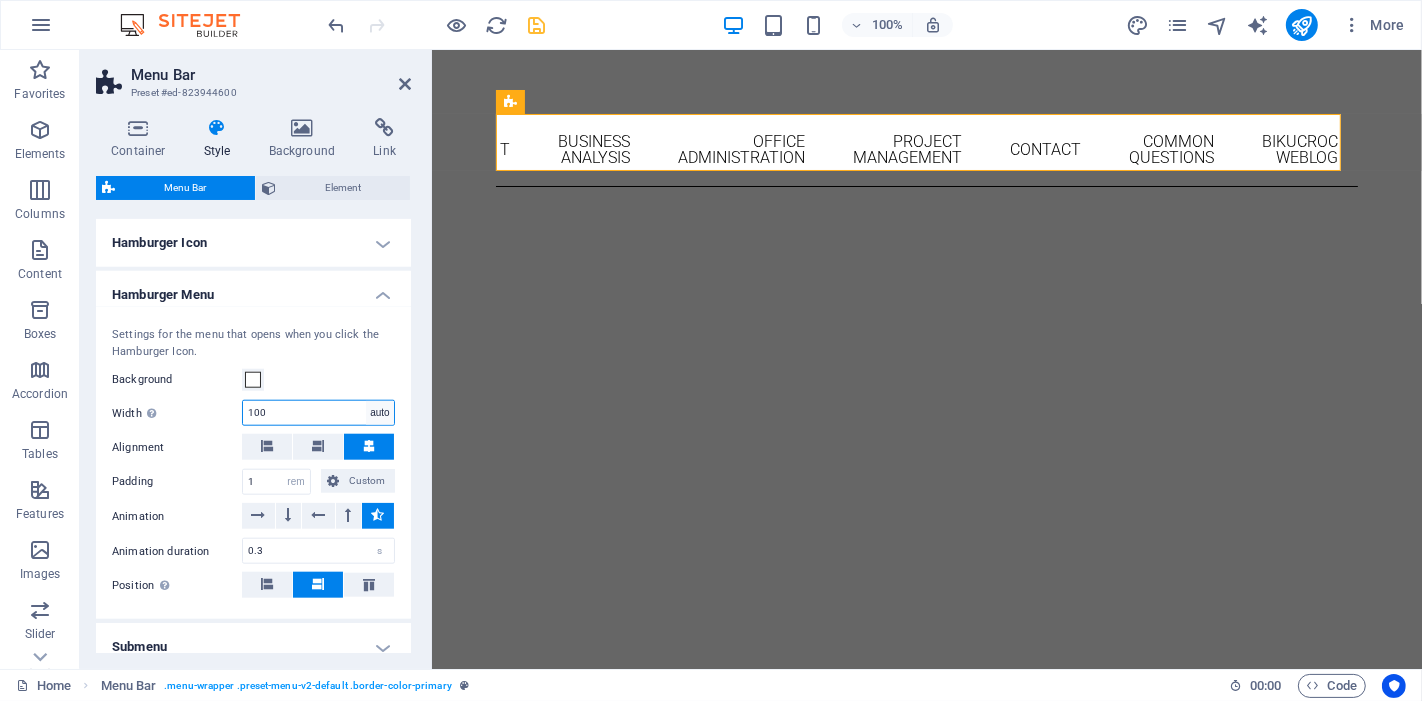 click on "auto px rem % vh vw" at bounding box center [380, 413] 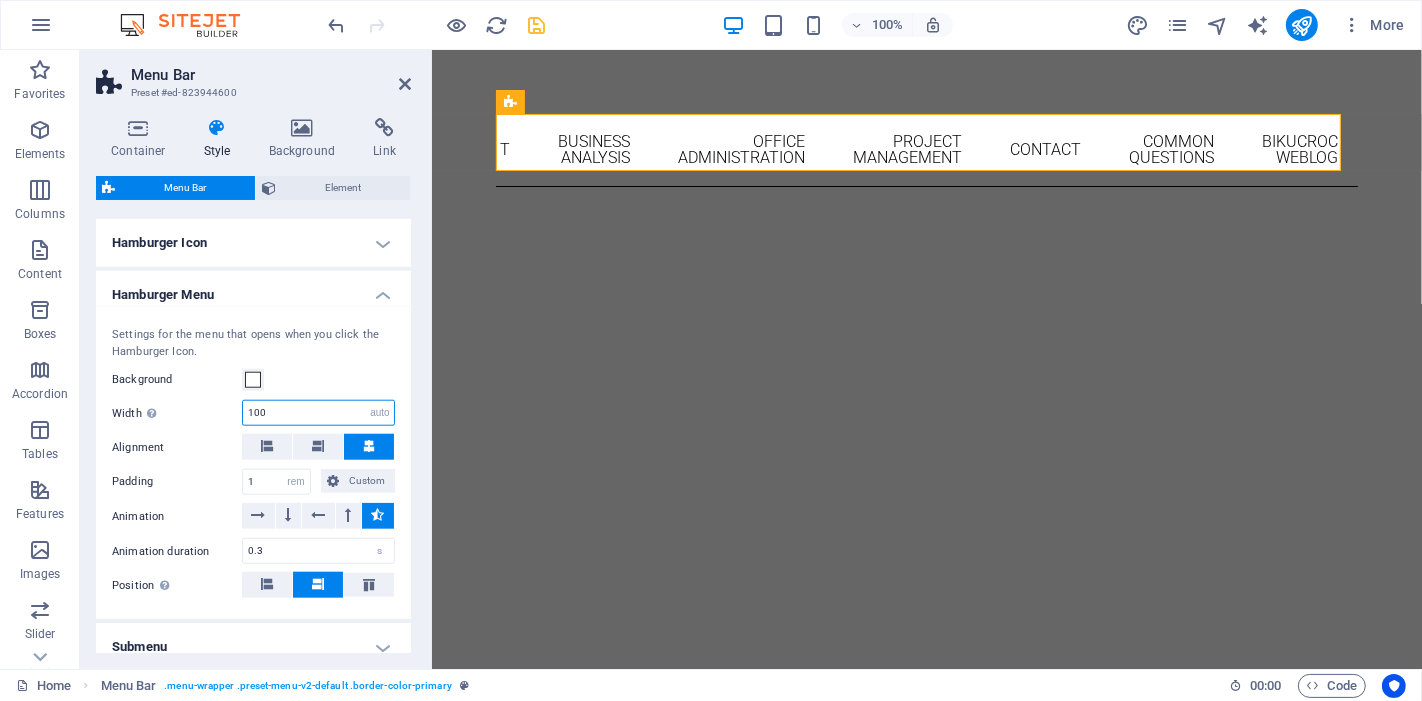 type 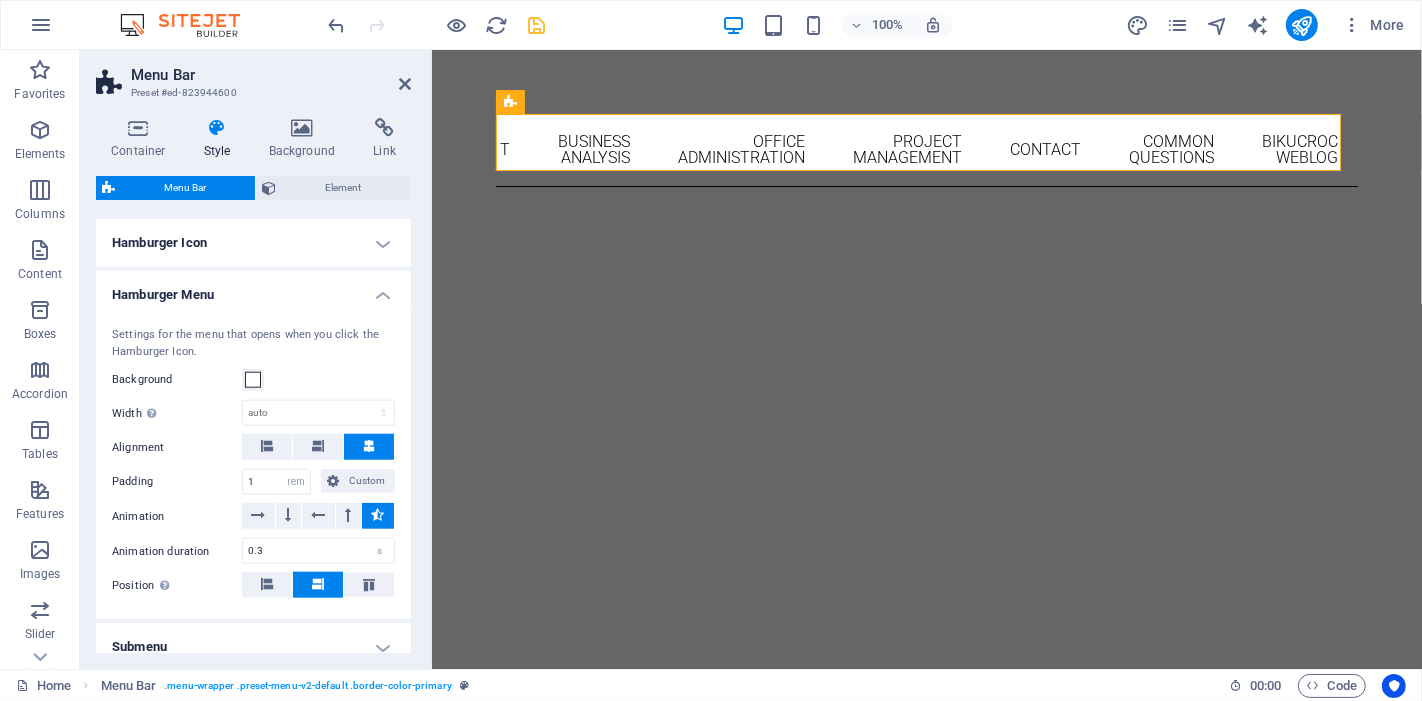 click on "Background" at bounding box center [253, 380] 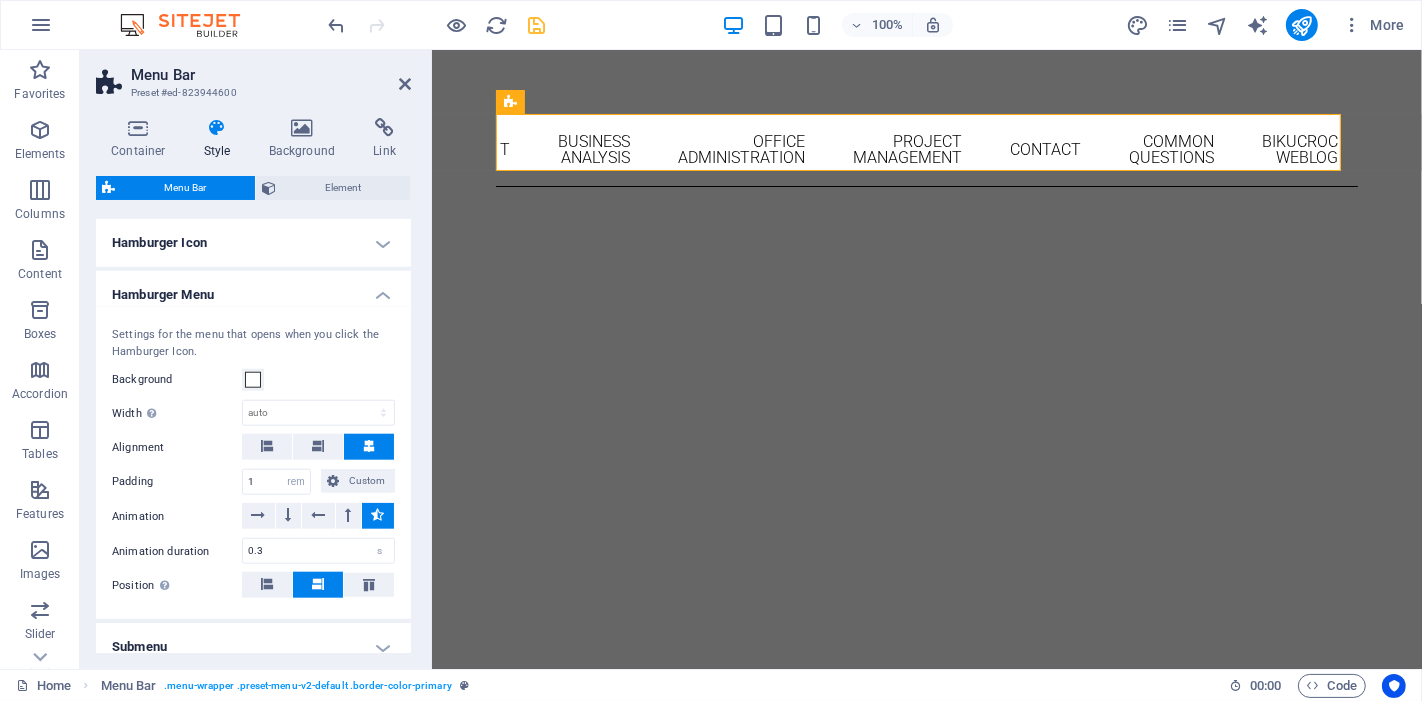 type 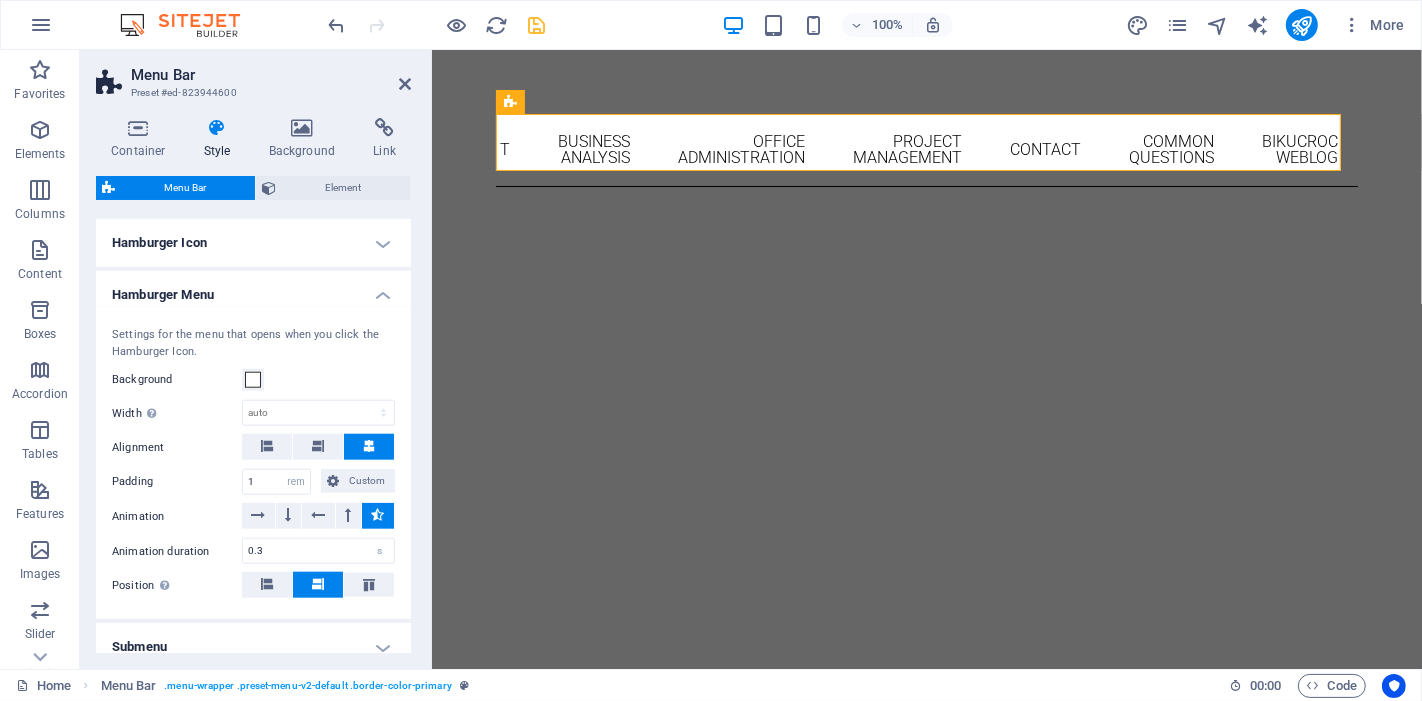 select 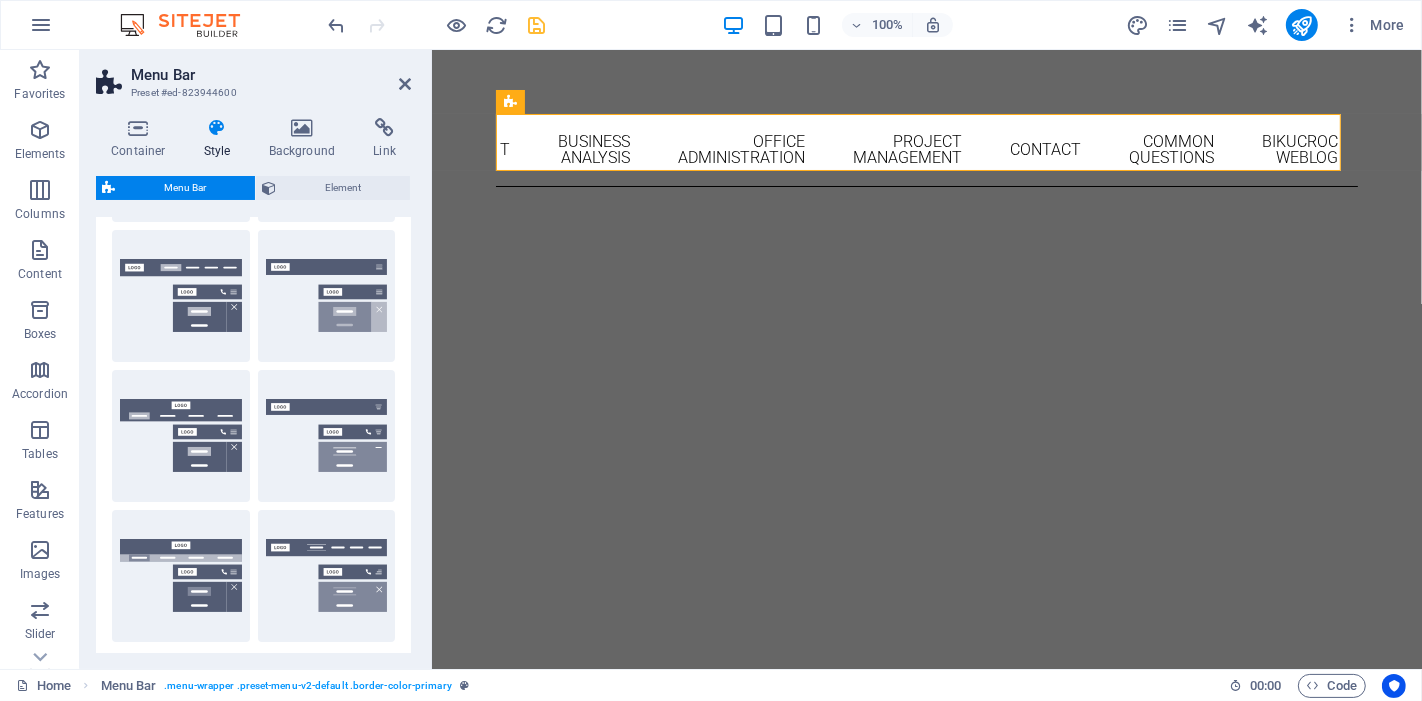 scroll, scrollTop: 0, scrollLeft: 0, axis: both 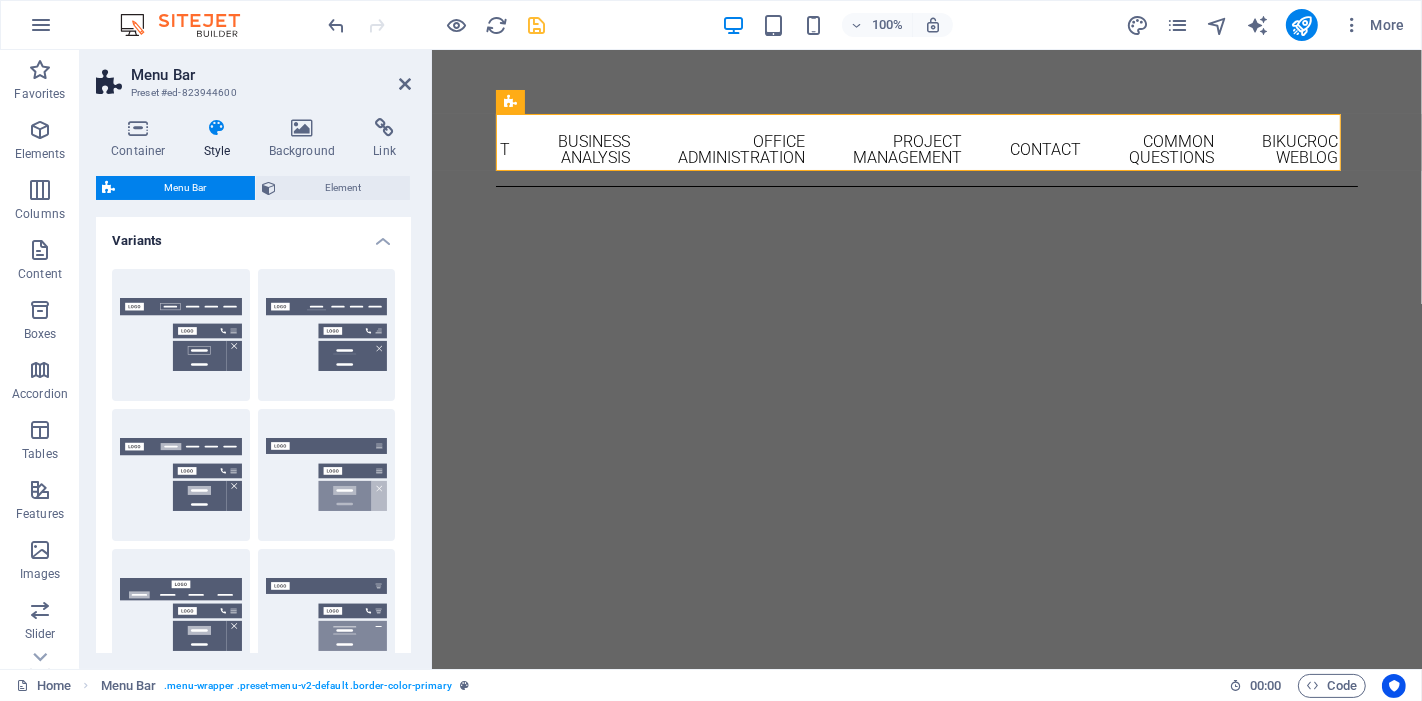 click at bounding box center (217, 128) 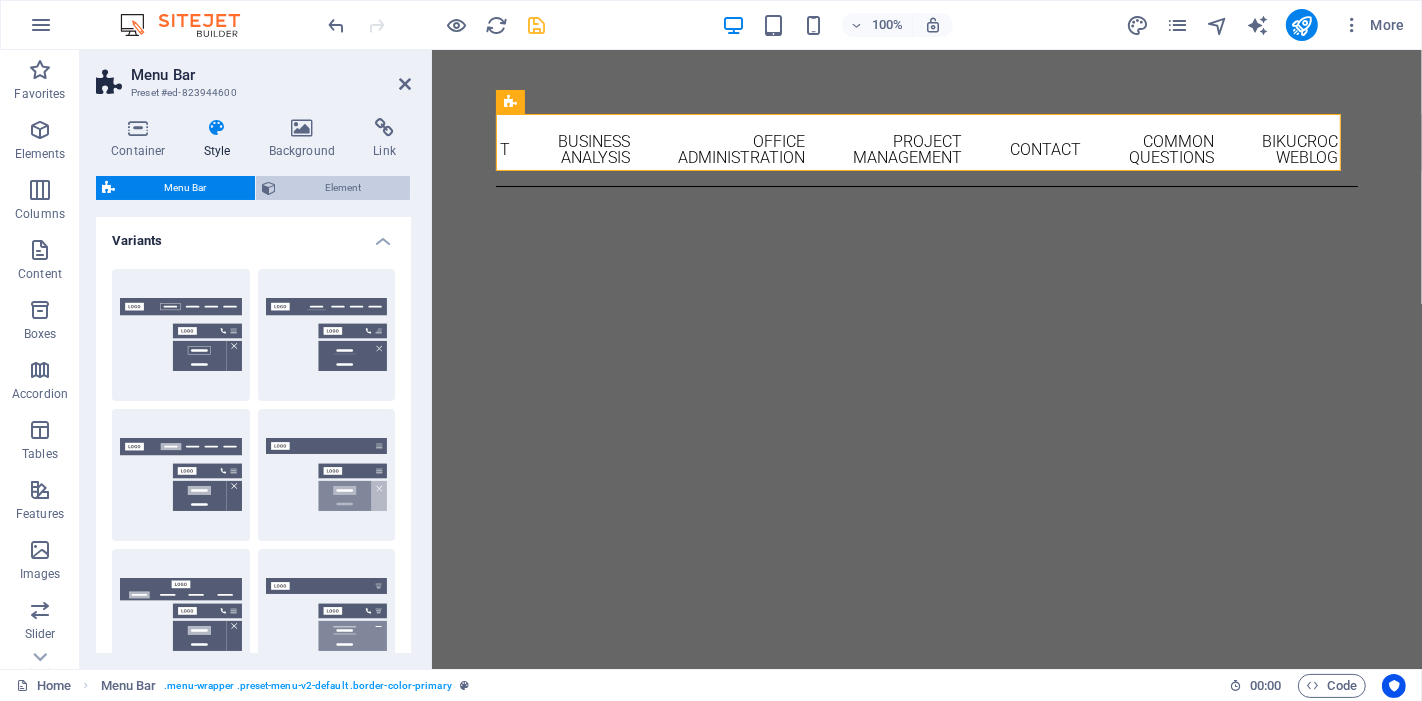 click on "Element" at bounding box center [343, 188] 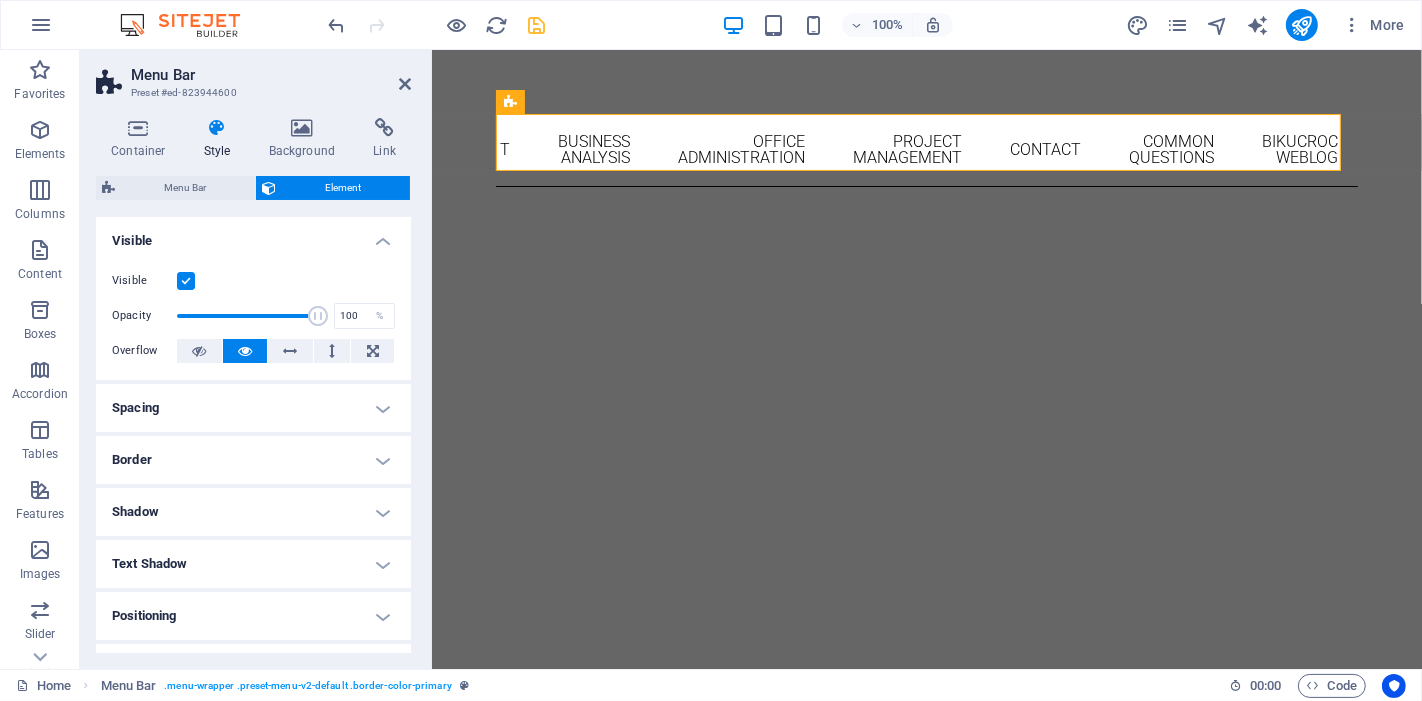 click on "Visible" at bounding box center [253, 235] 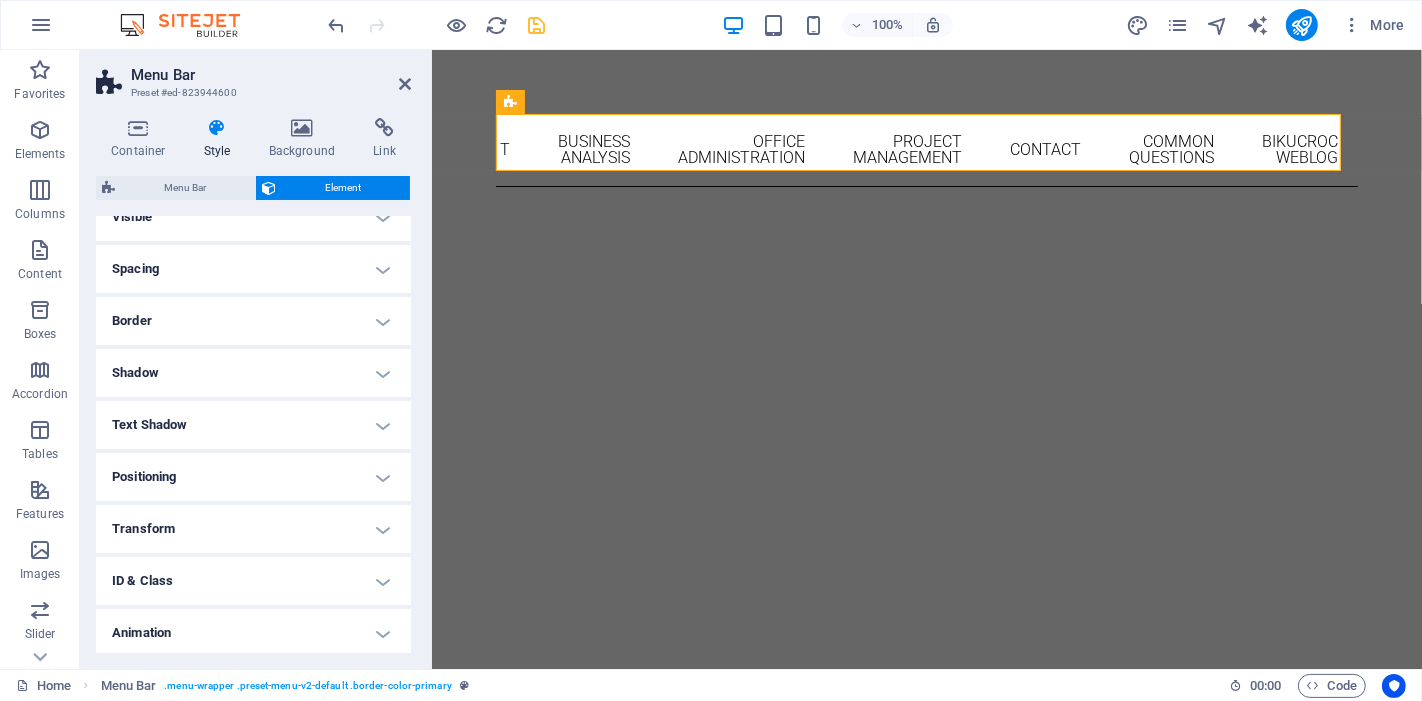 scroll, scrollTop: 0, scrollLeft: 0, axis: both 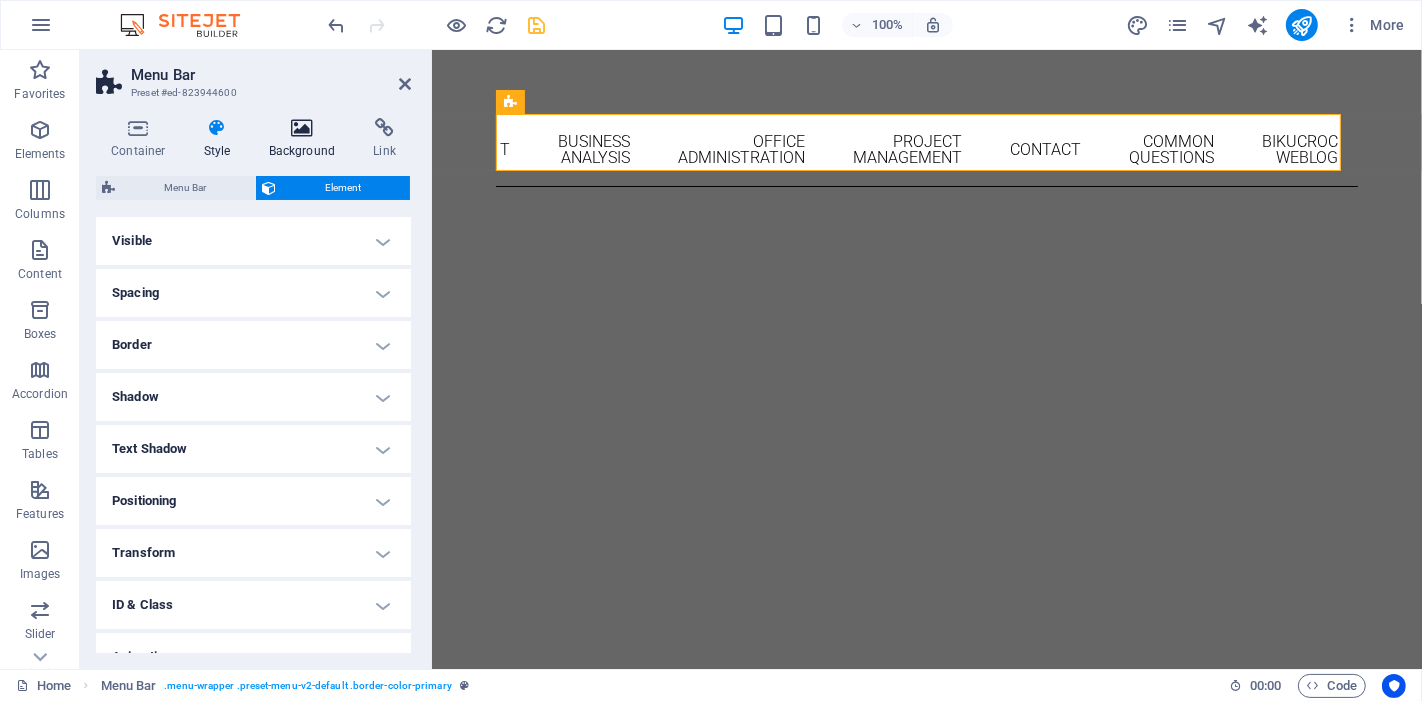 click at bounding box center [302, 128] 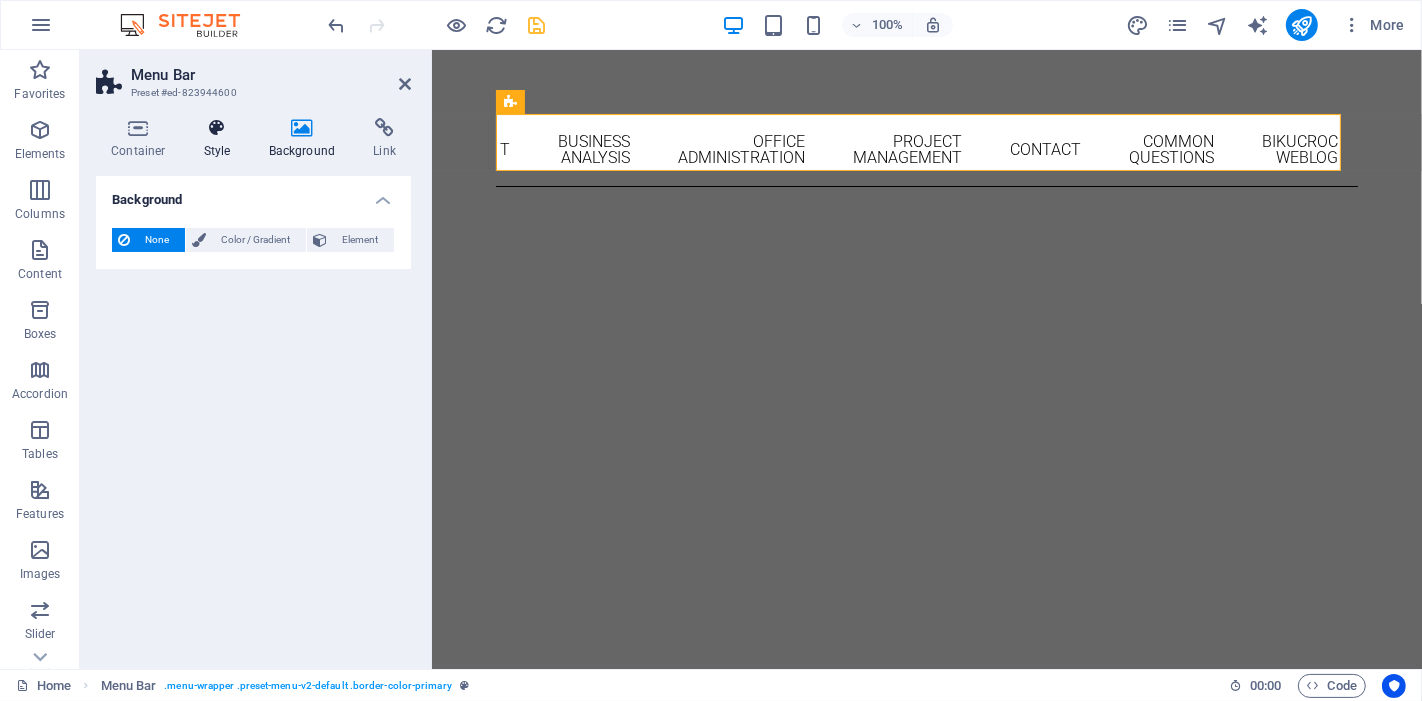 click at bounding box center (217, 128) 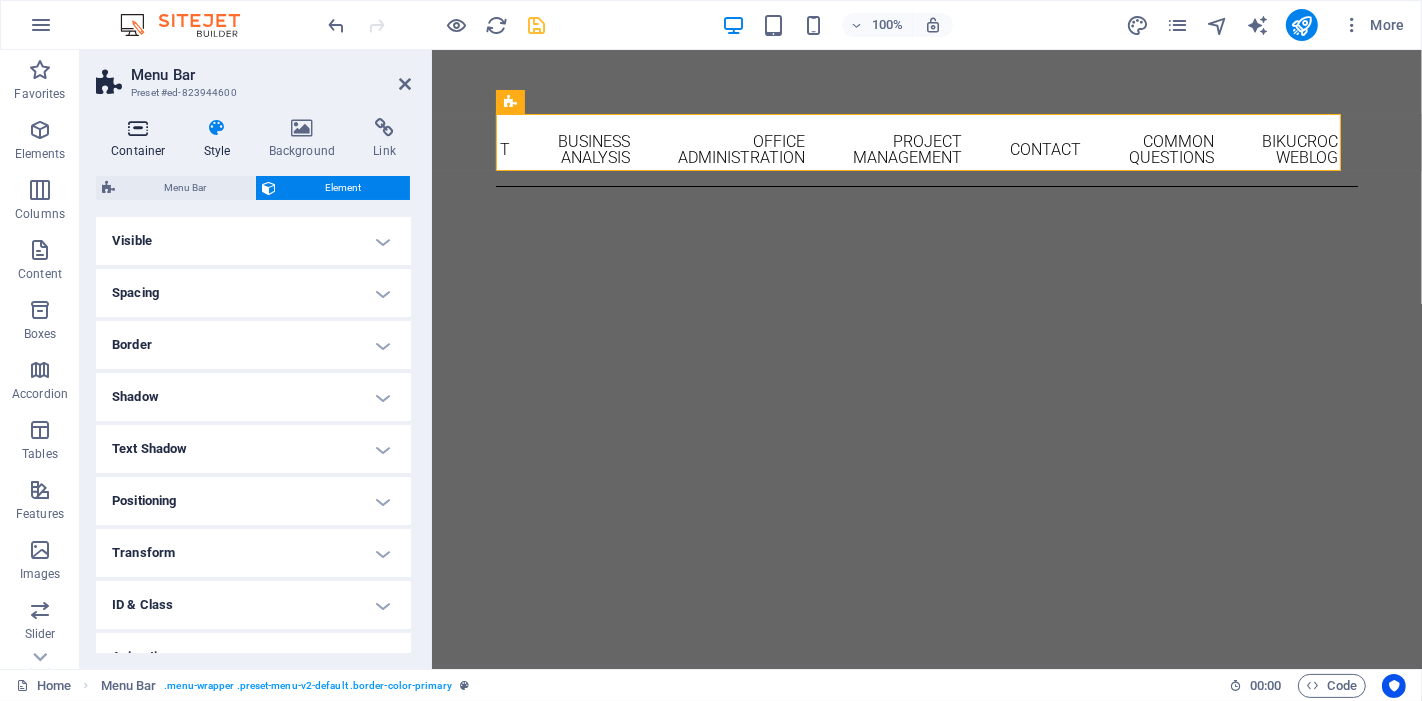 click at bounding box center (138, 128) 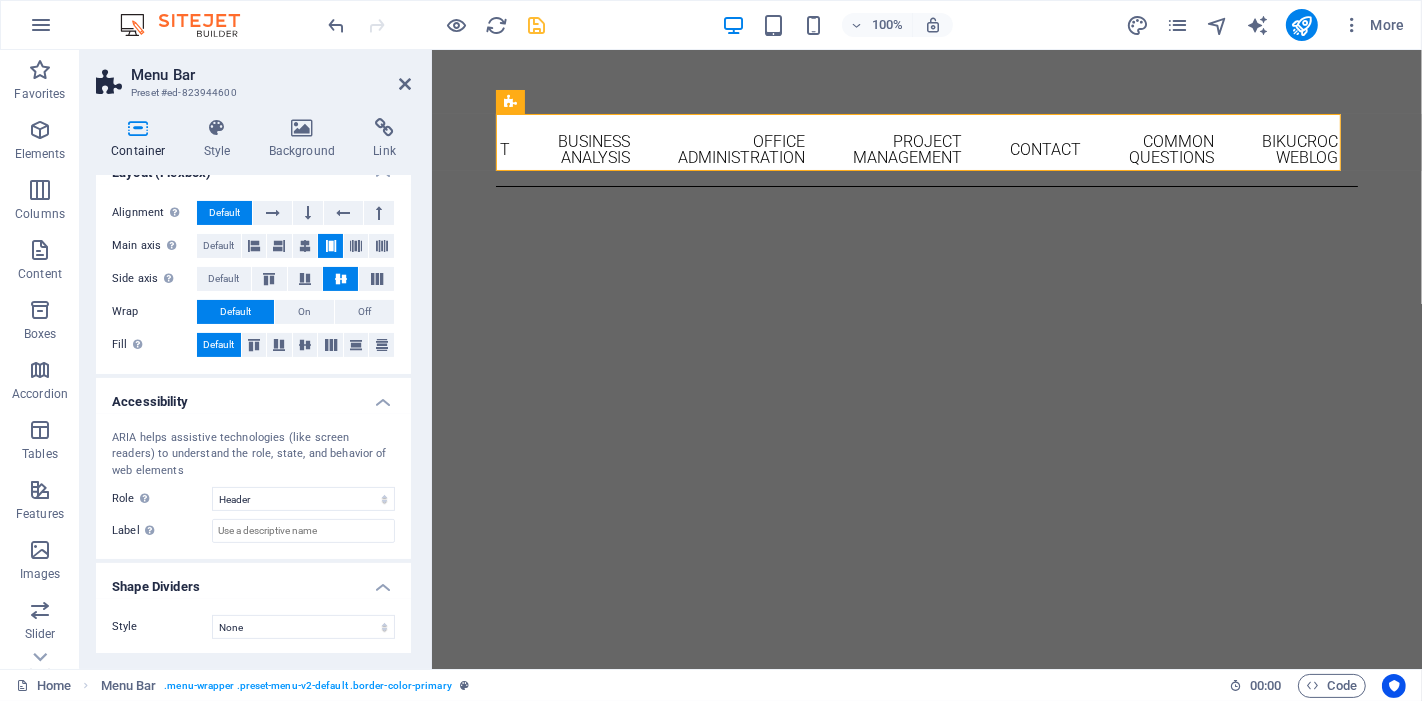 scroll, scrollTop: 0, scrollLeft: 0, axis: both 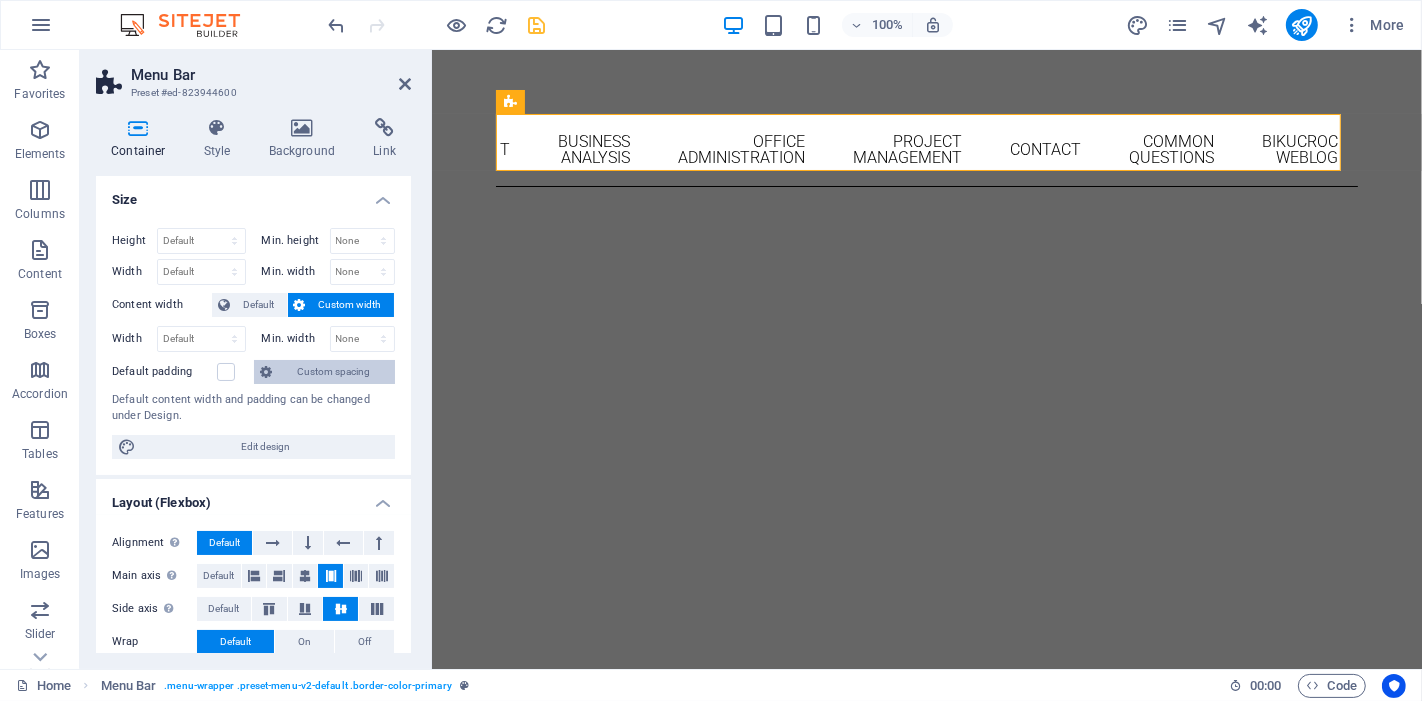 click on "Custom spacing" at bounding box center [333, 372] 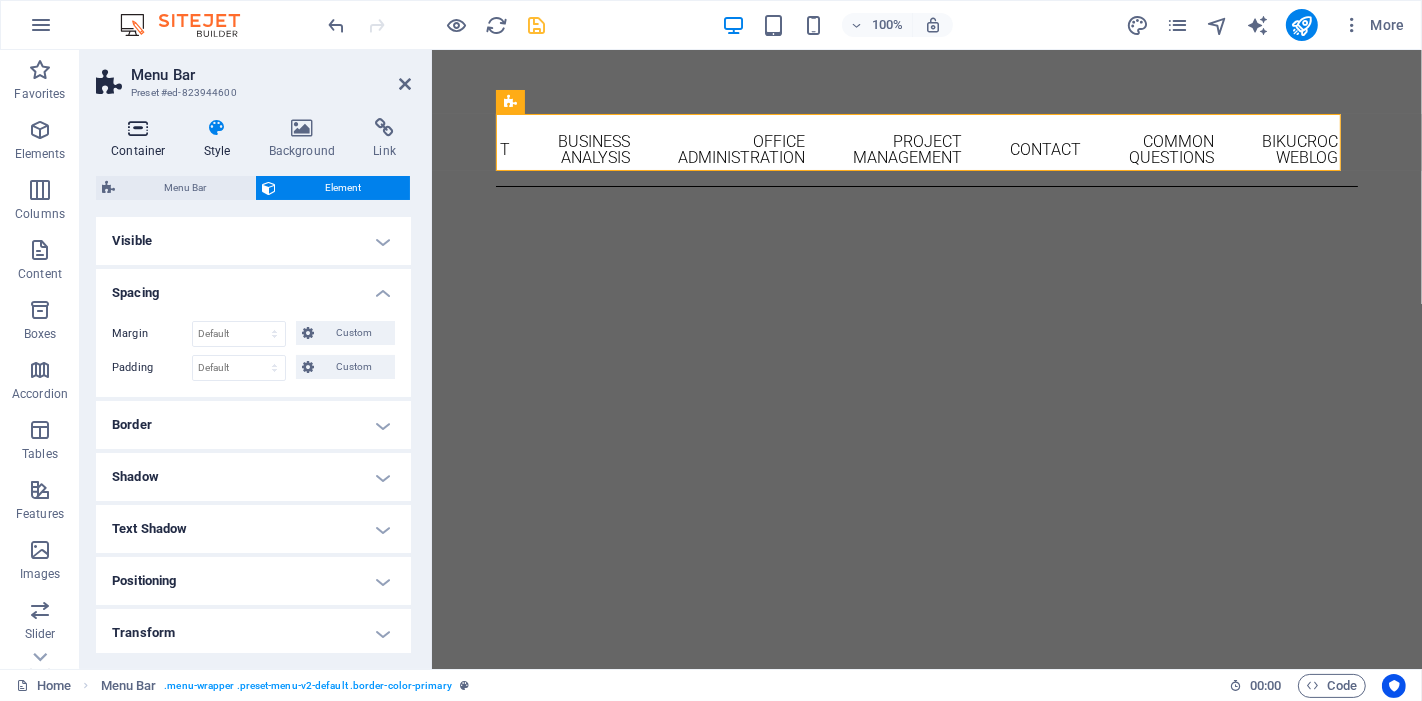 click at bounding box center [138, 128] 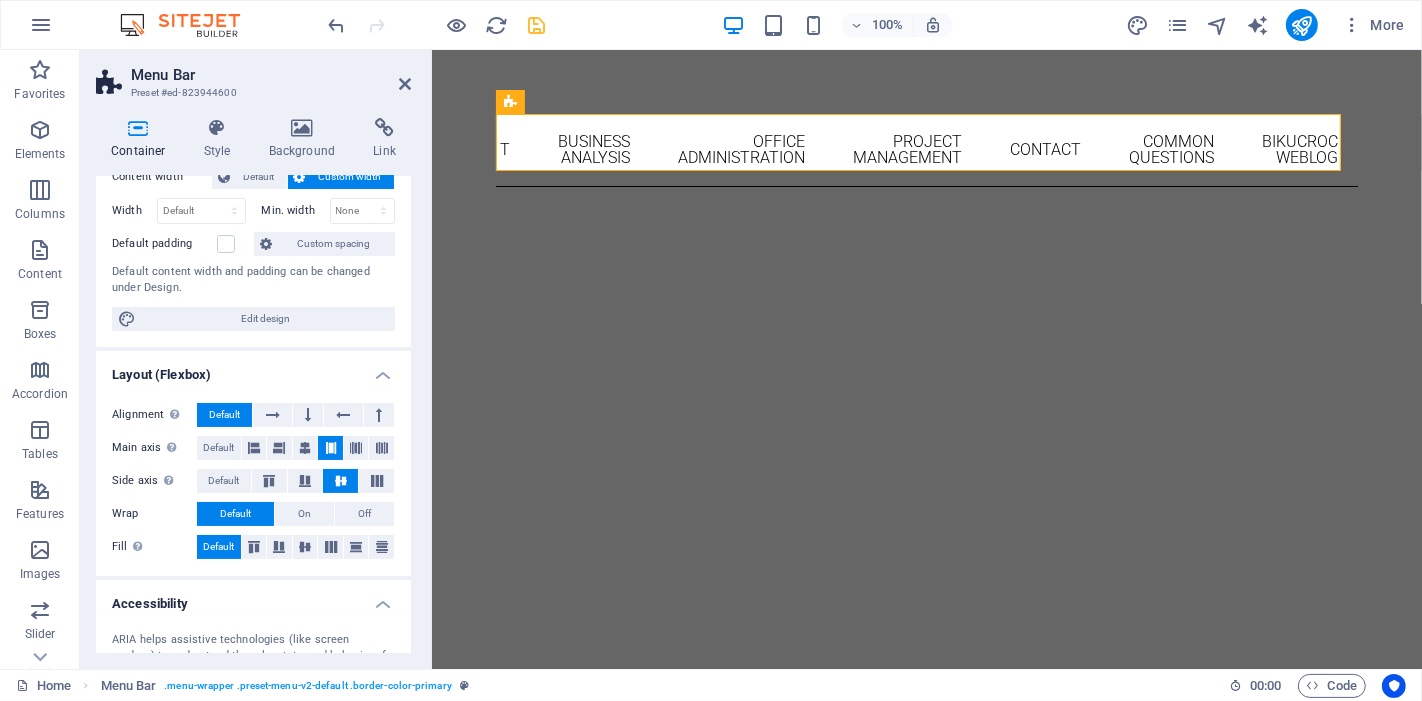 scroll, scrollTop: 222, scrollLeft: 0, axis: vertical 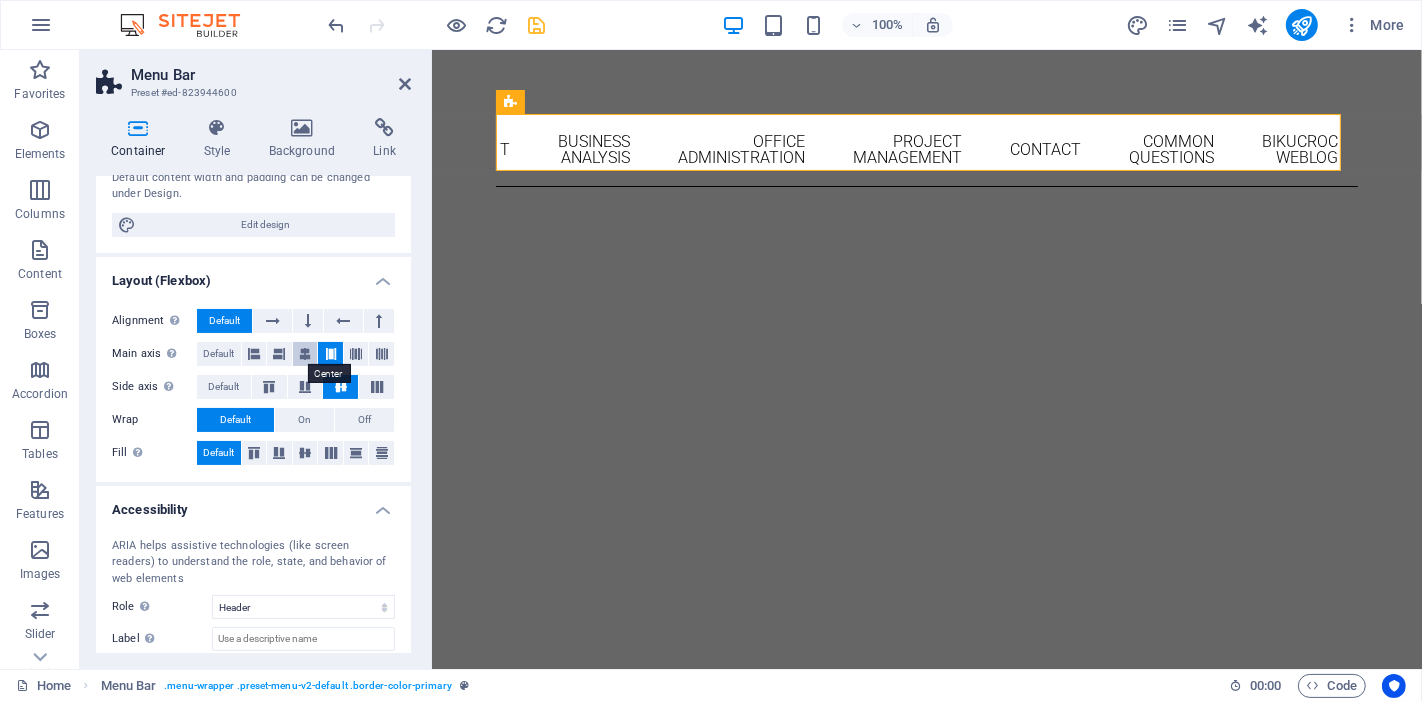click at bounding box center (305, 354) 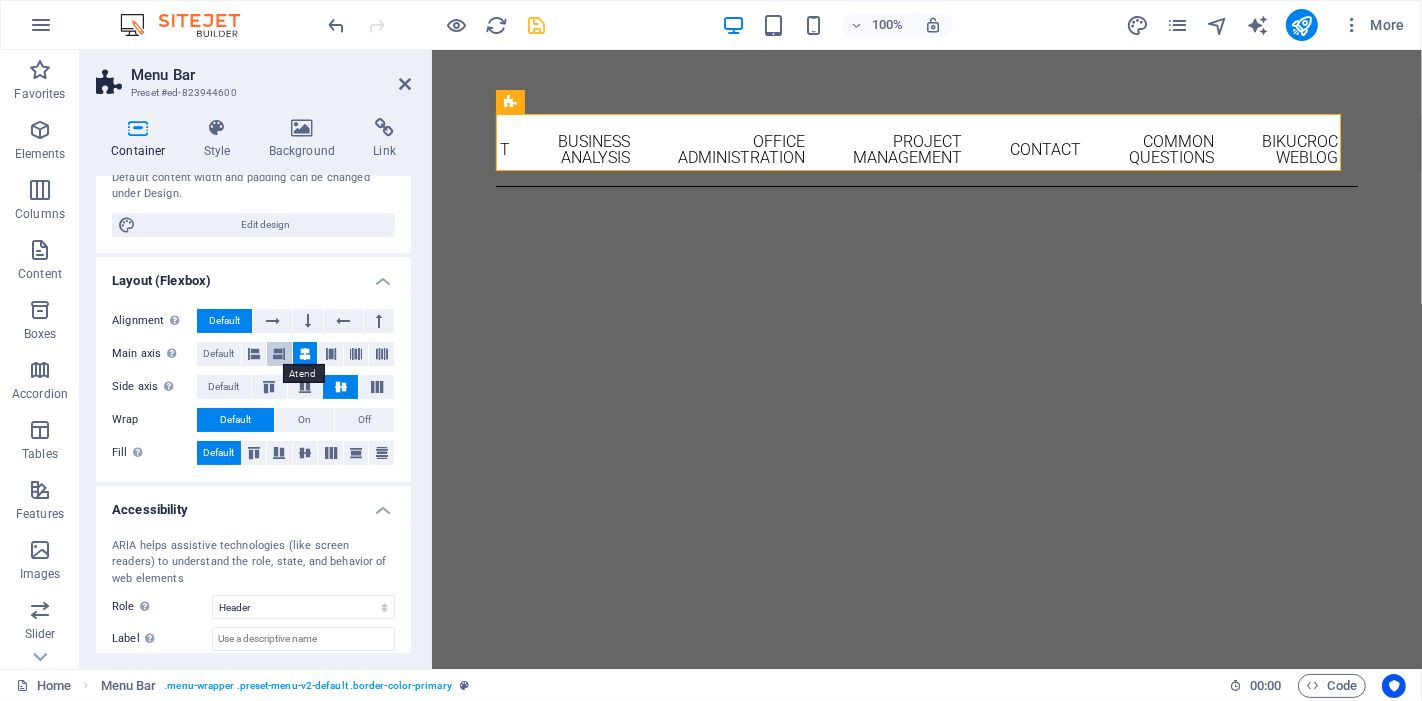 click at bounding box center [279, 354] 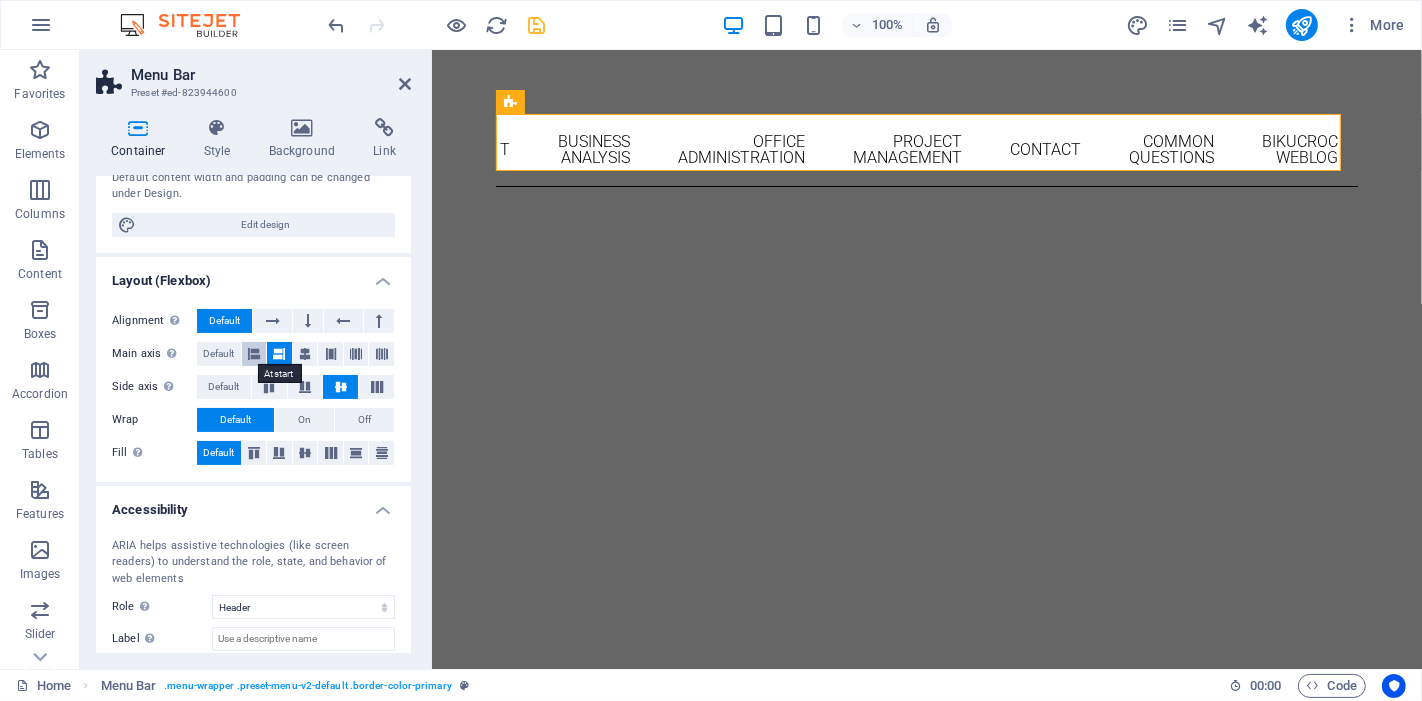 click at bounding box center [254, 354] 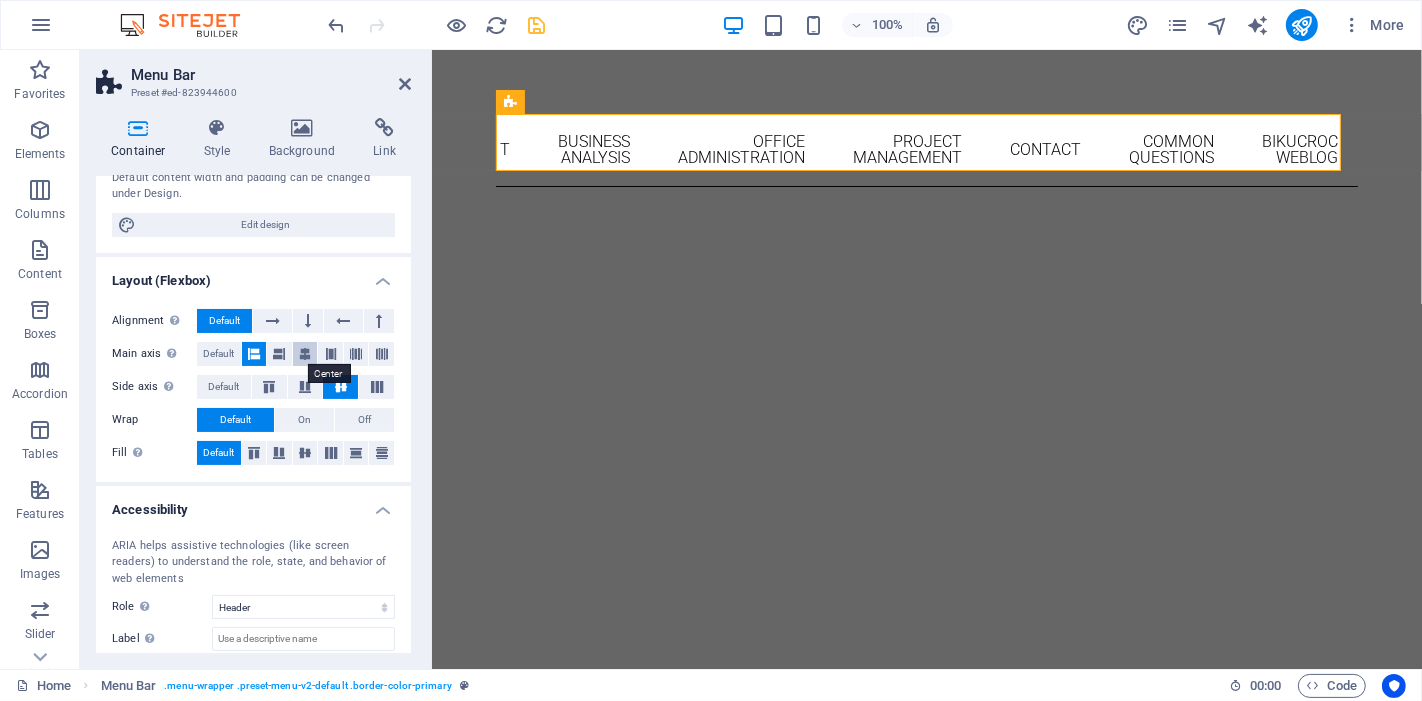 click at bounding box center (305, 354) 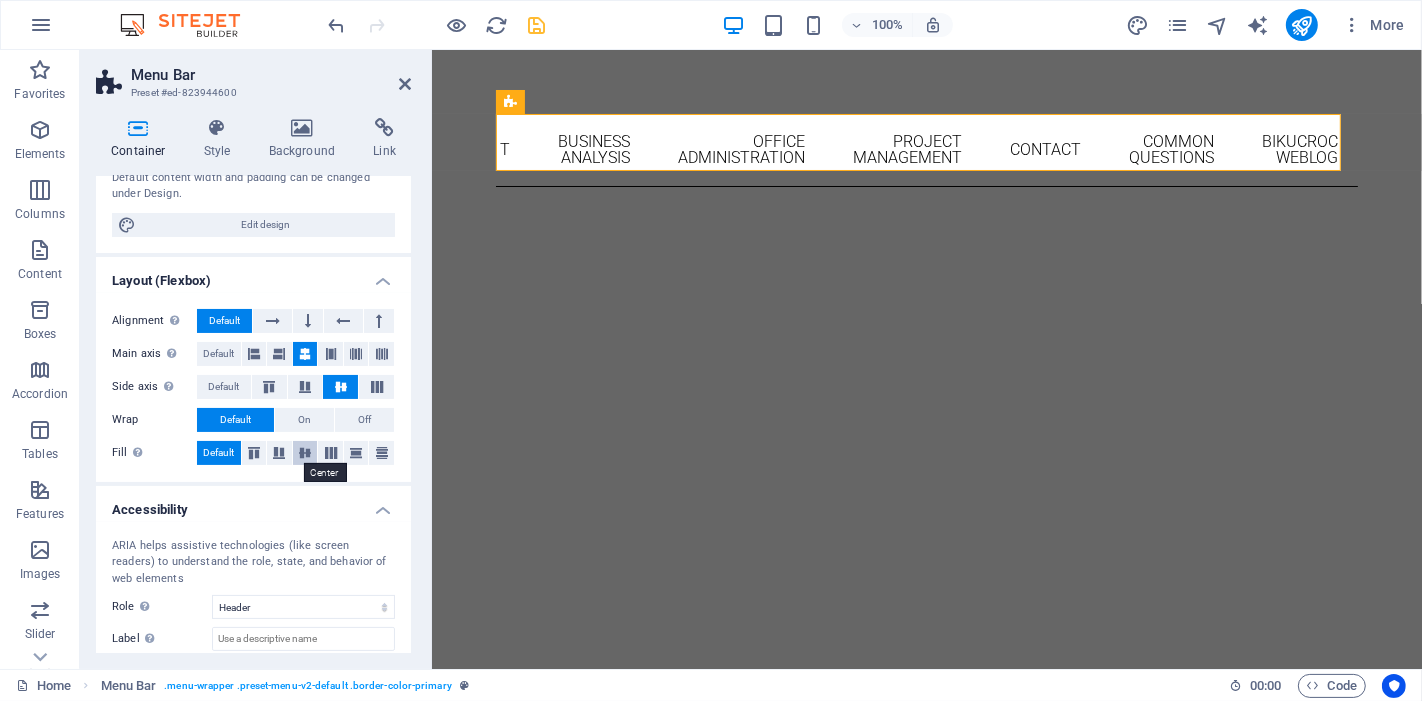 click at bounding box center [305, 453] 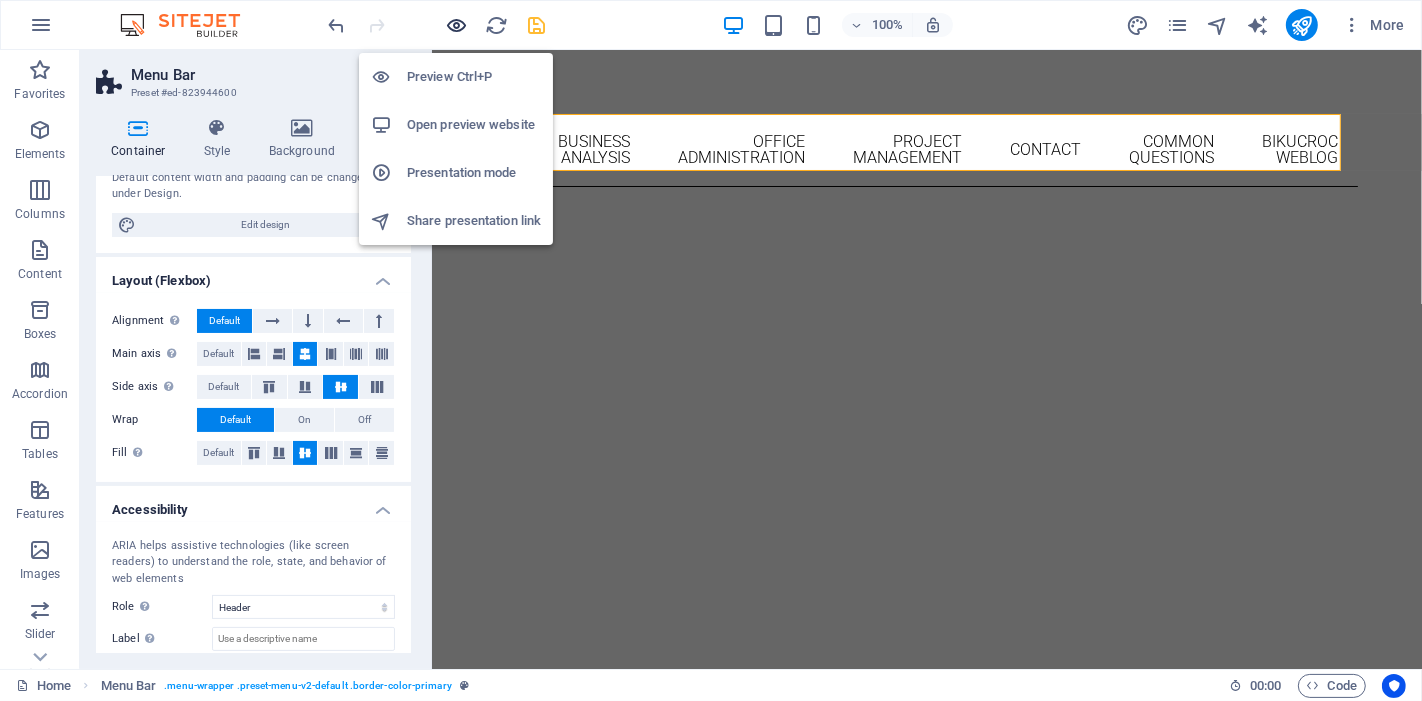 click at bounding box center (457, 25) 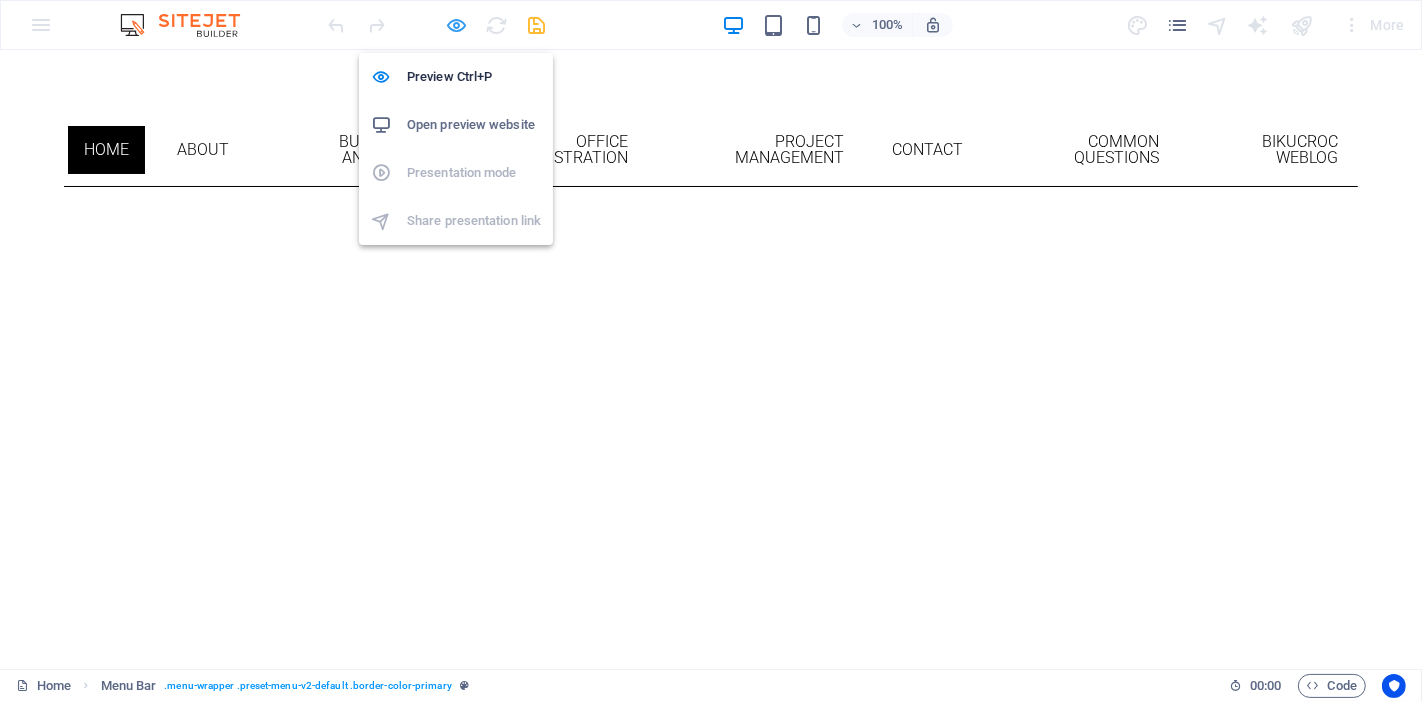 click at bounding box center [457, 25] 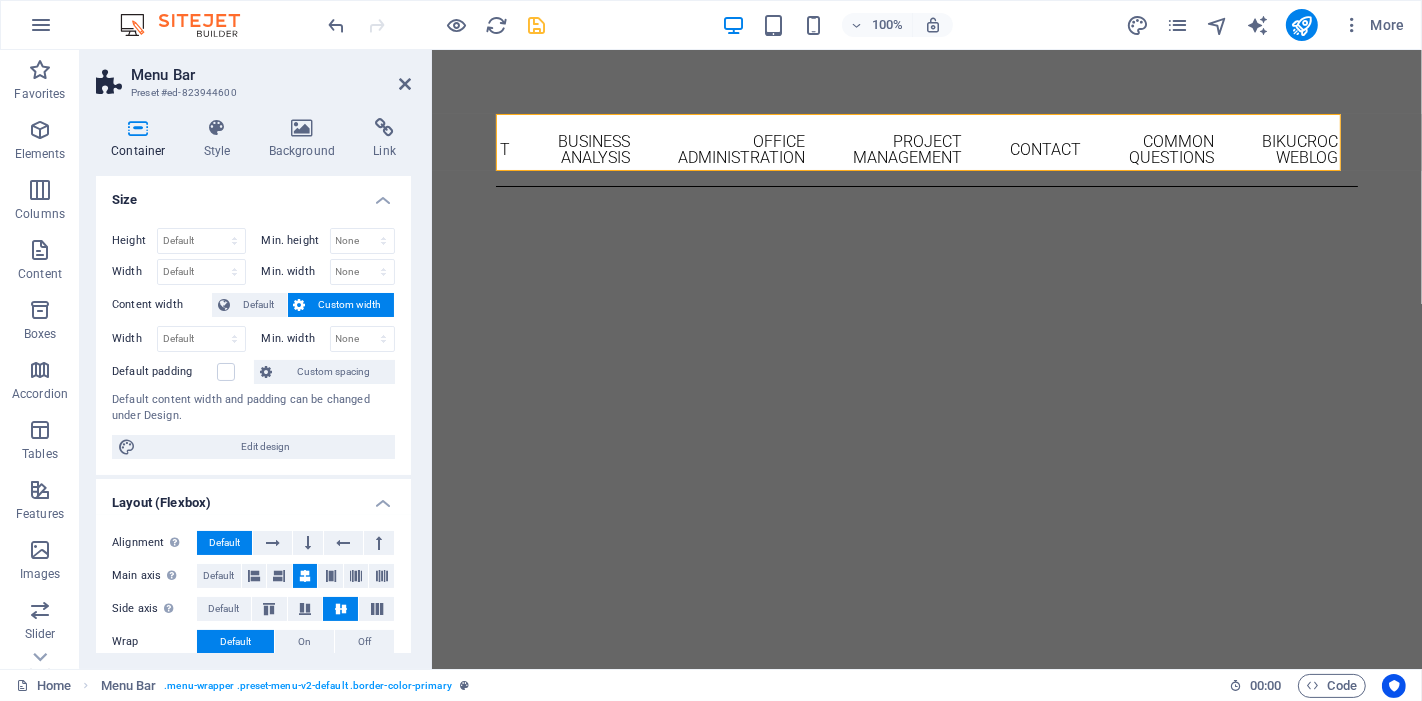 click at bounding box center [537, 25] 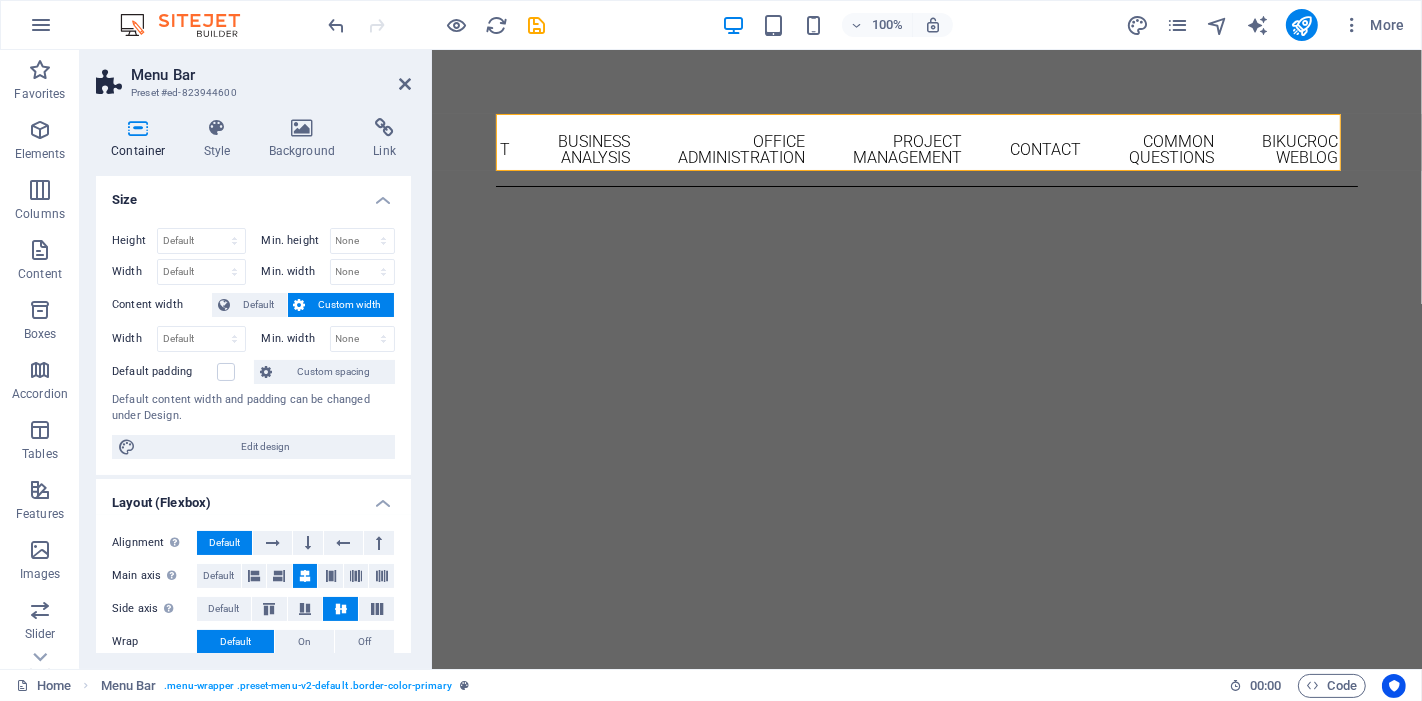 select on "header" 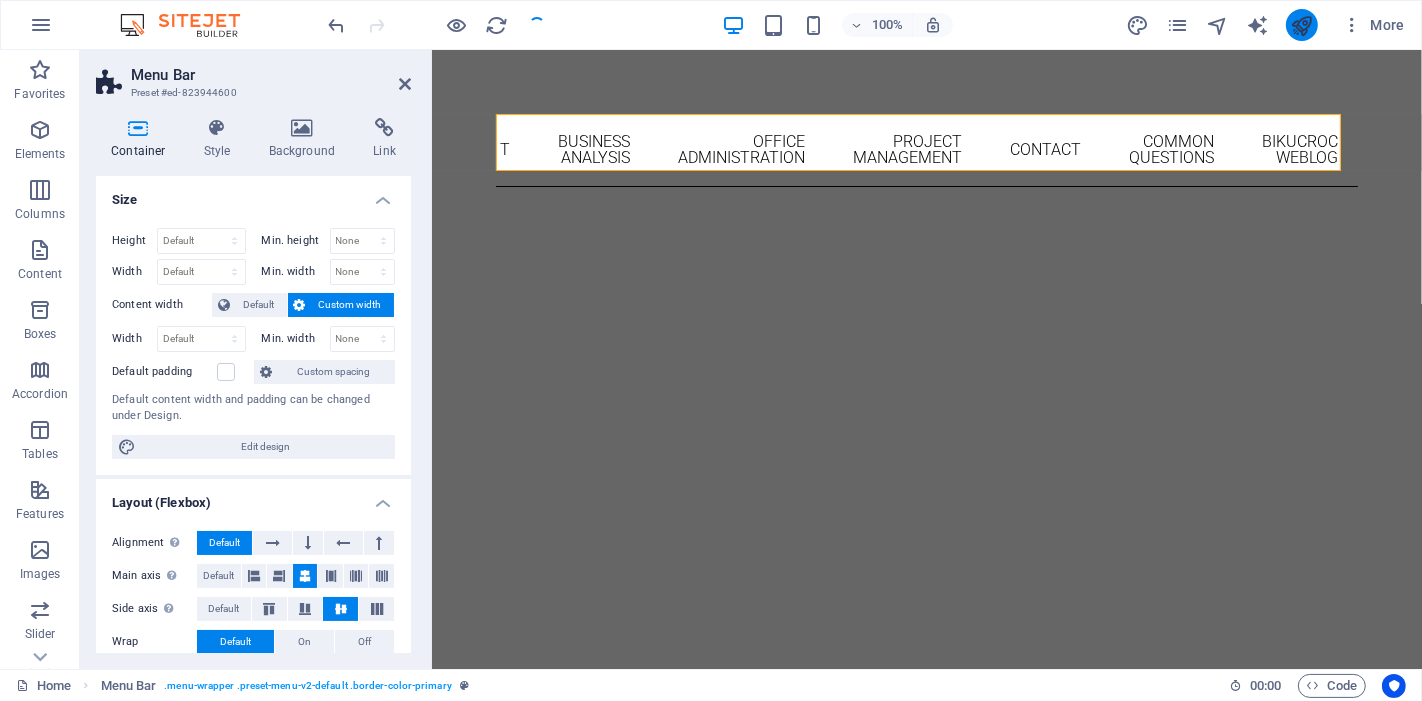 click at bounding box center (1301, 25) 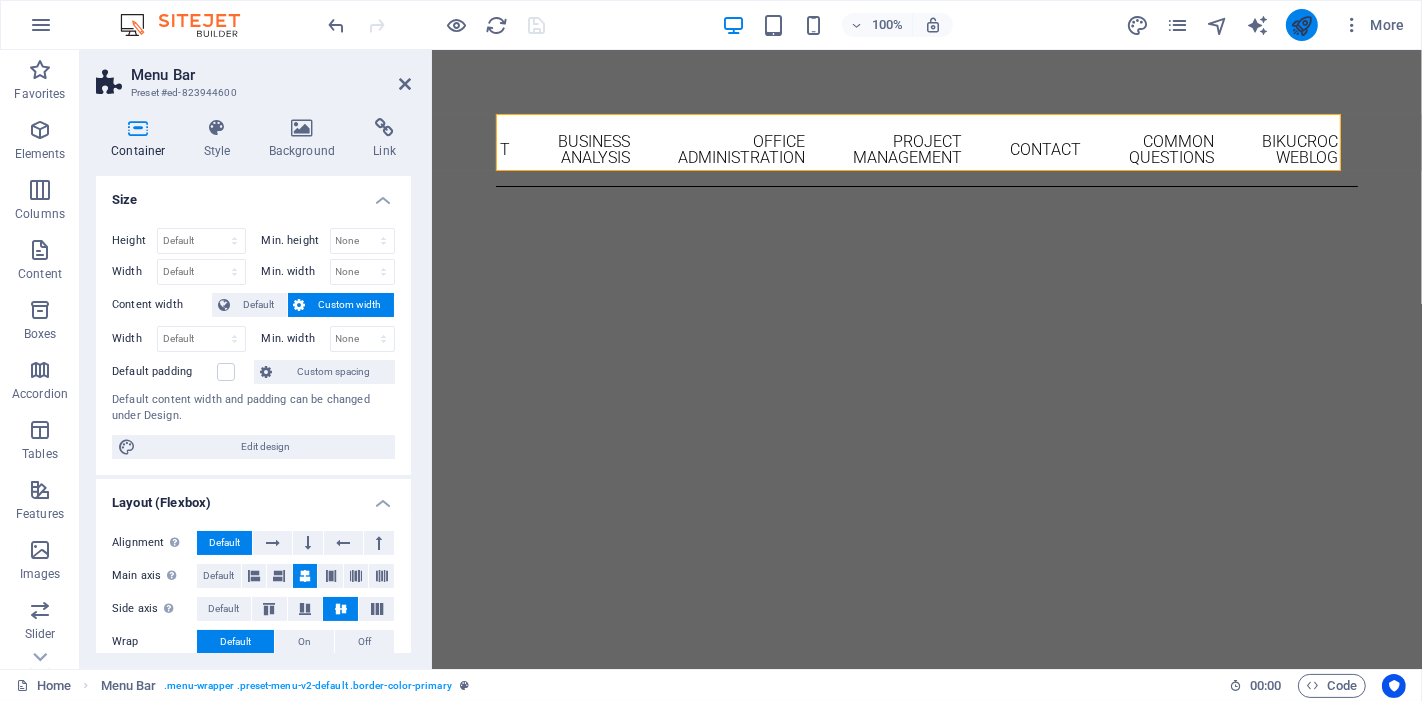 click at bounding box center (1302, 25) 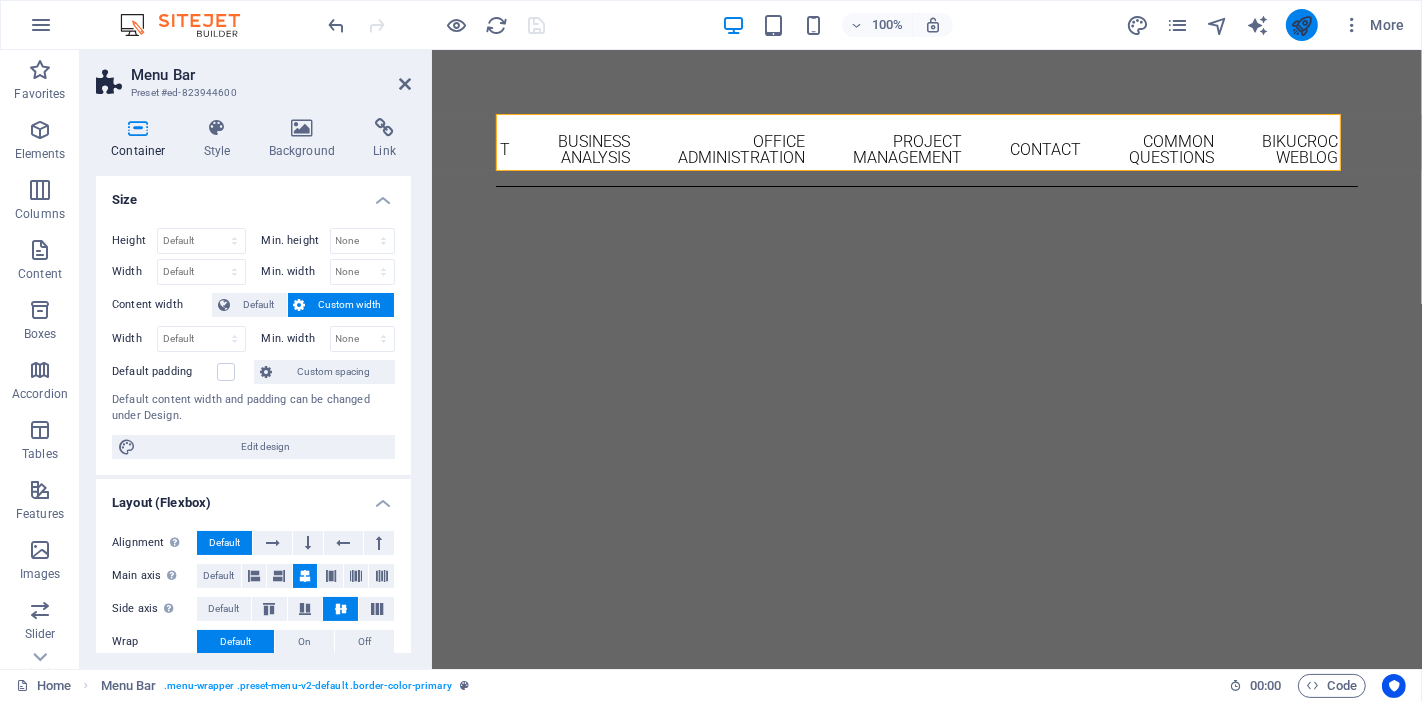 select on "header" 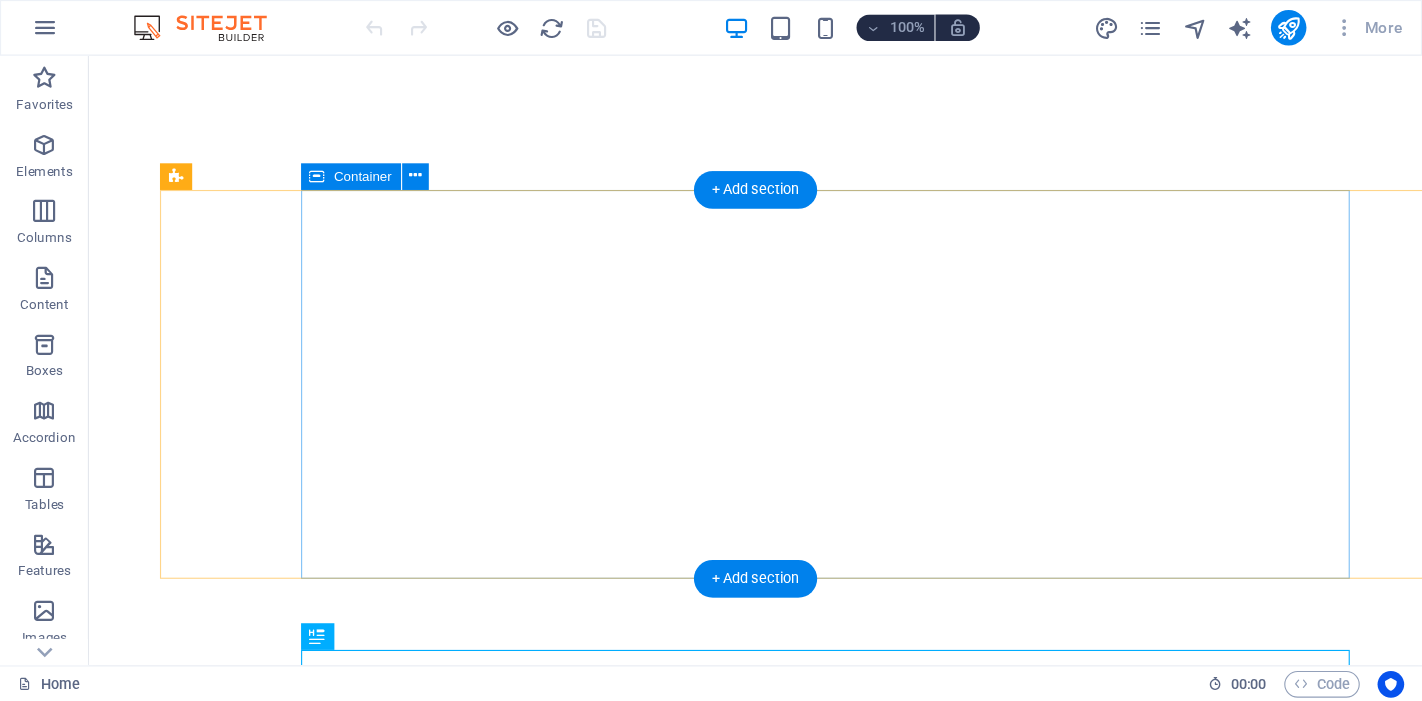 scroll, scrollTop: 0, scrollLeft: 0, axis: both 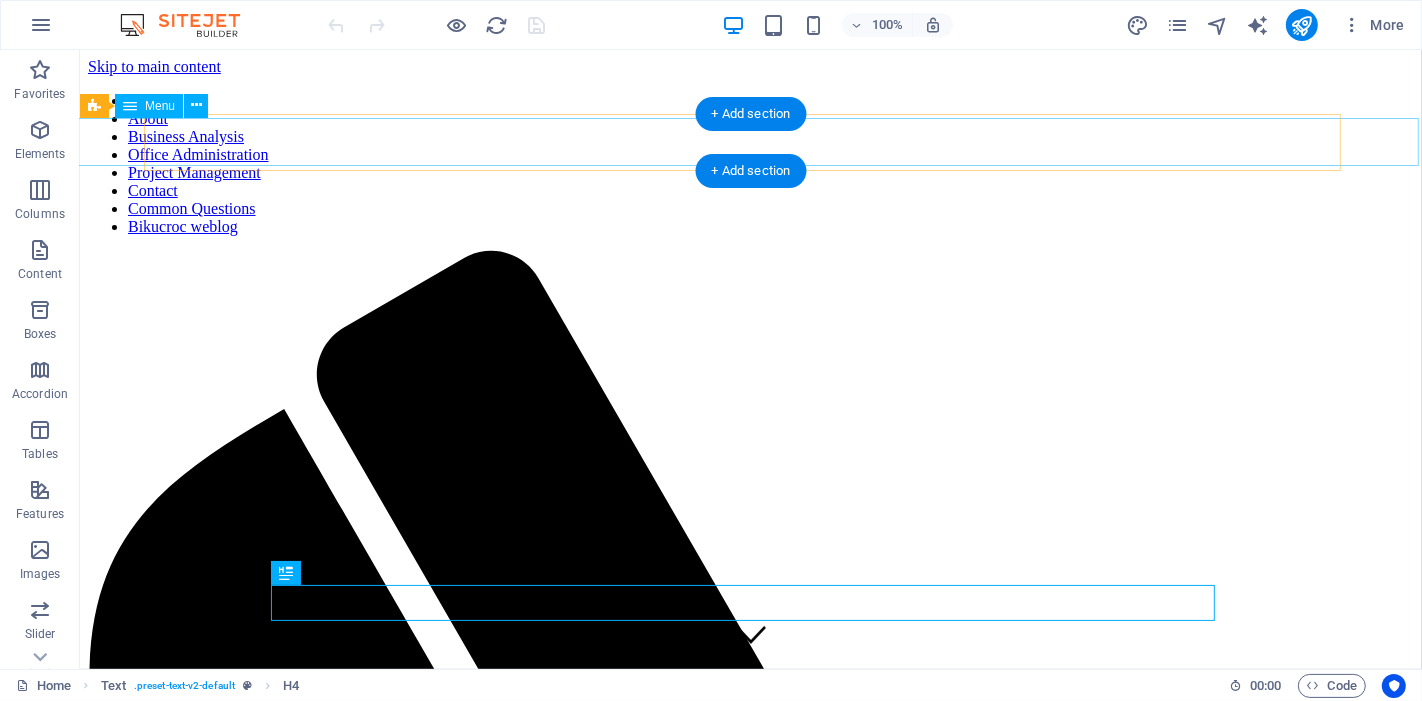 click on "Home About Business Analysis Office Administration Project Management Contact Common Questions Bikucroc weblog" at bounding box center (750, 164) 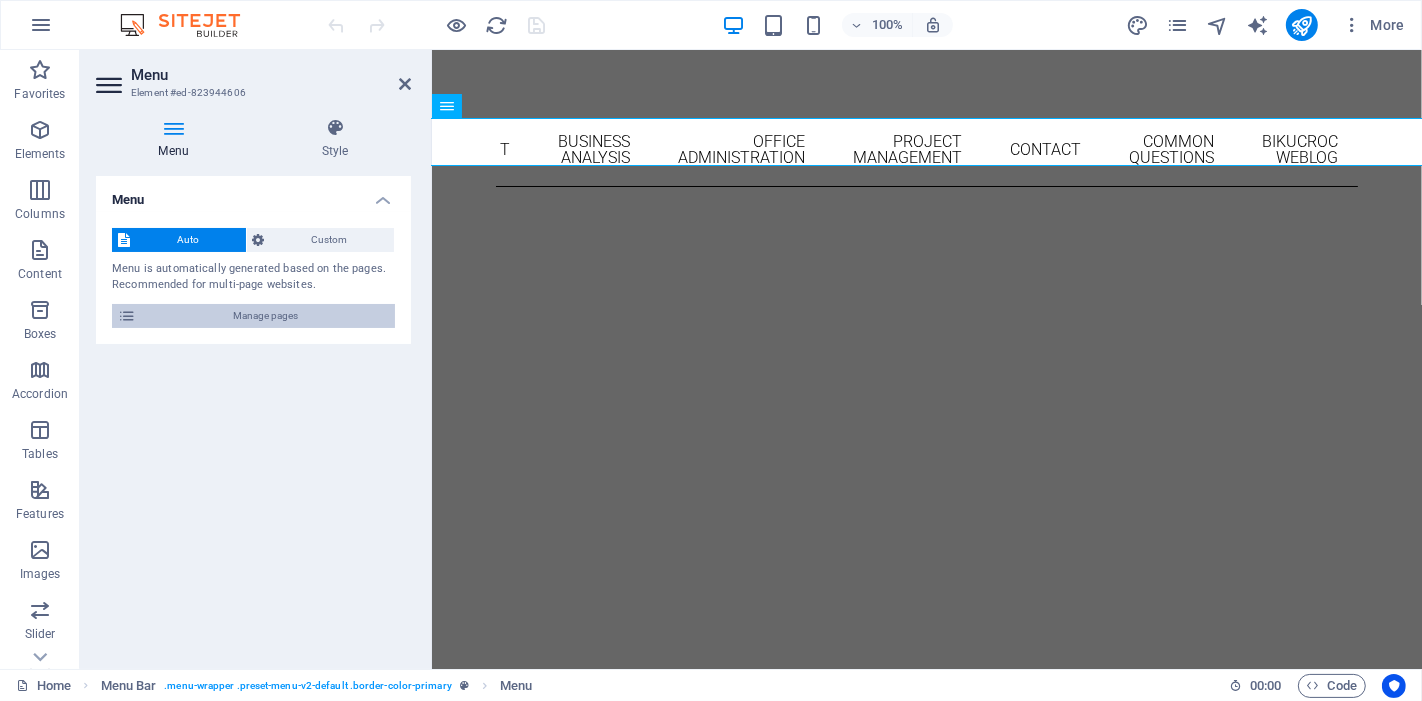 click on "Manage pages" at bounding box center [265, 316] 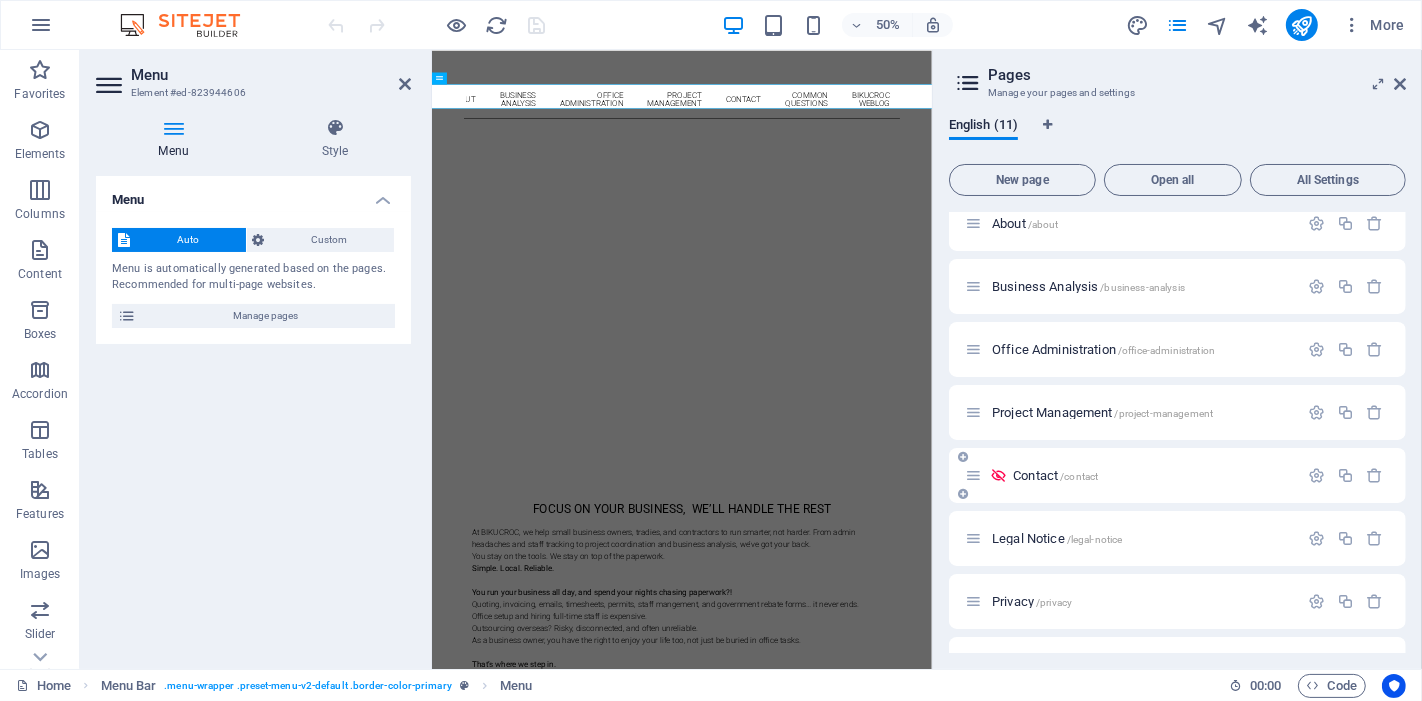scroll, scrollTop: 222, scrollLeft: 0, axis: vertical 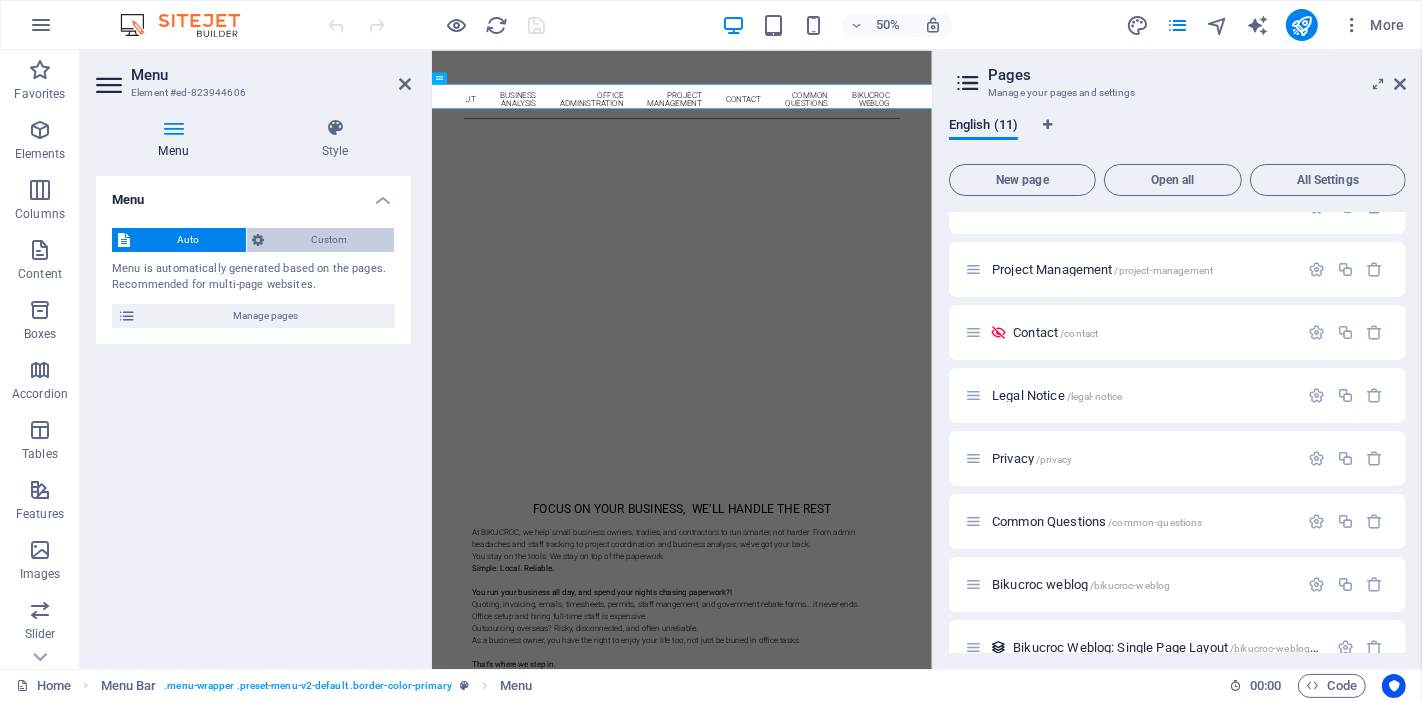 click on "Custom" at bounding box center (330, 240) 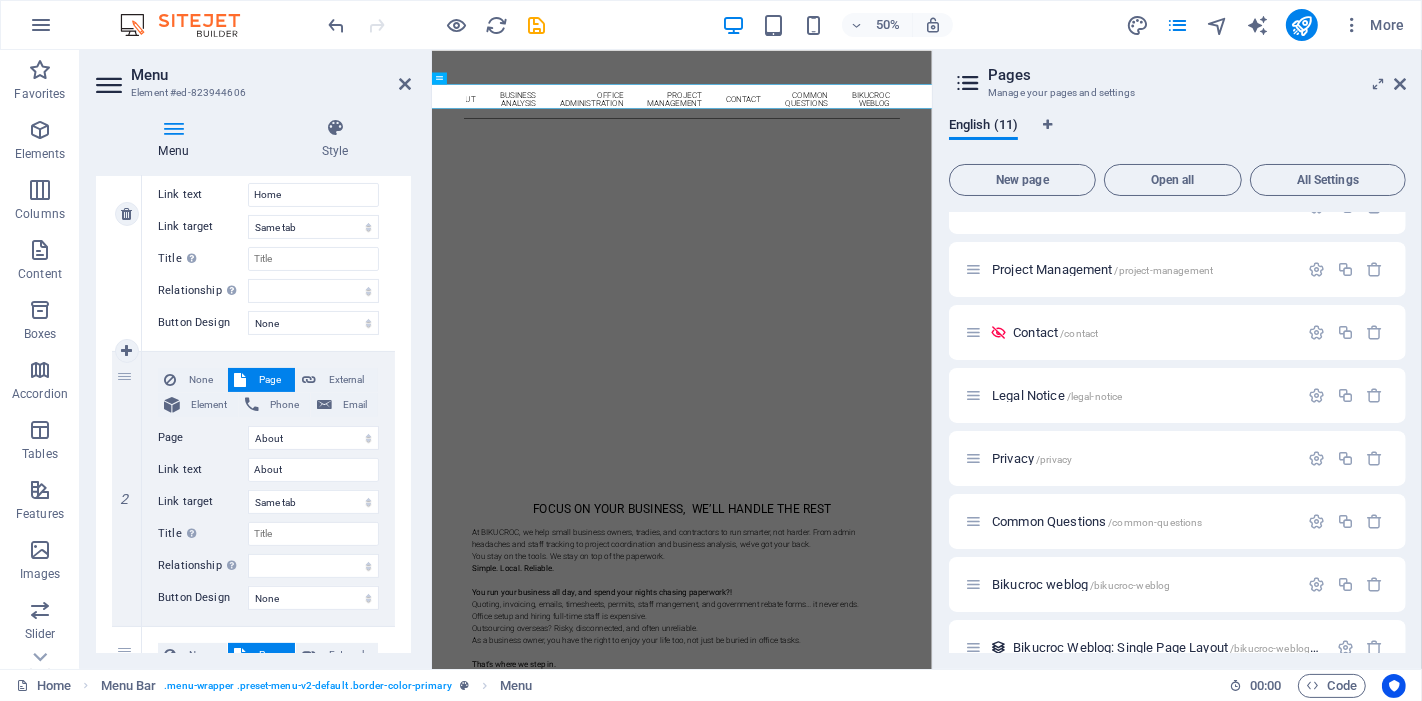 scroll, scrollTop: 111, scrollLeft: 0, axis: vertical 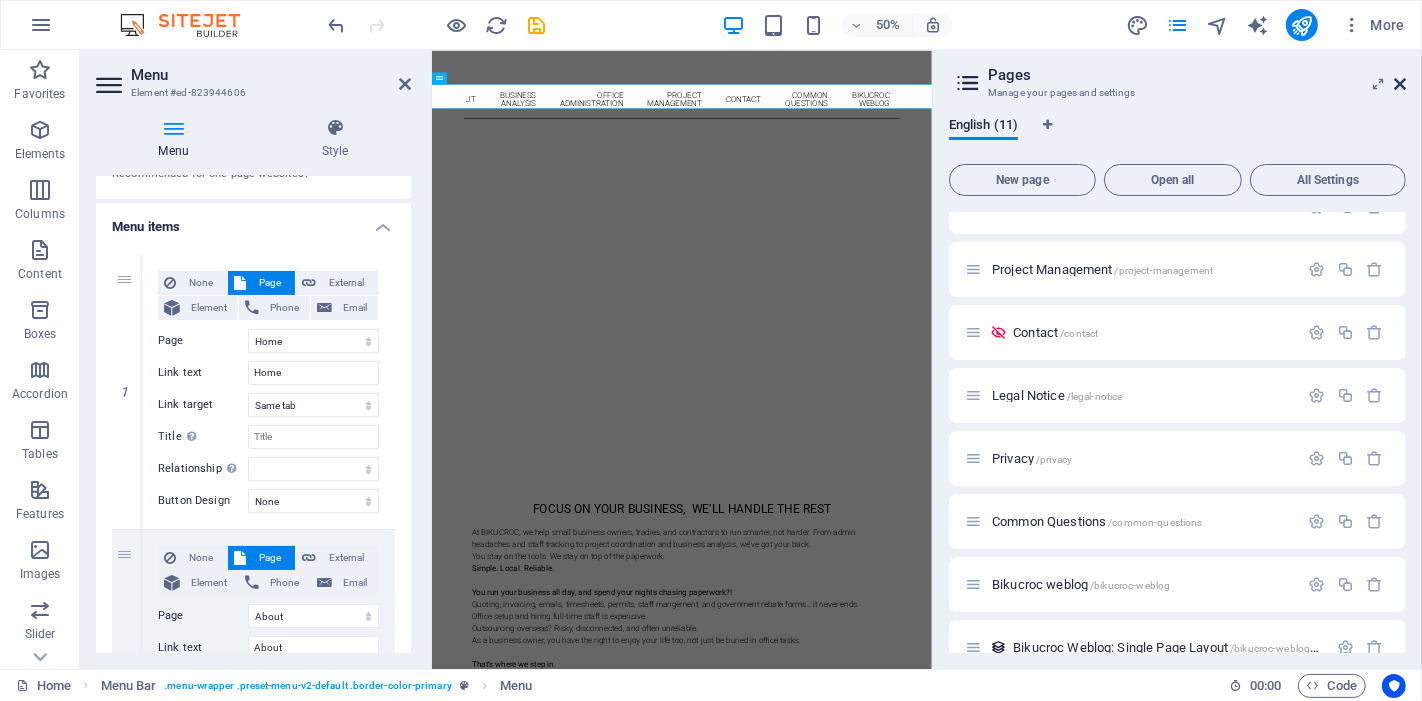 click at bounding box center (1400, 84) 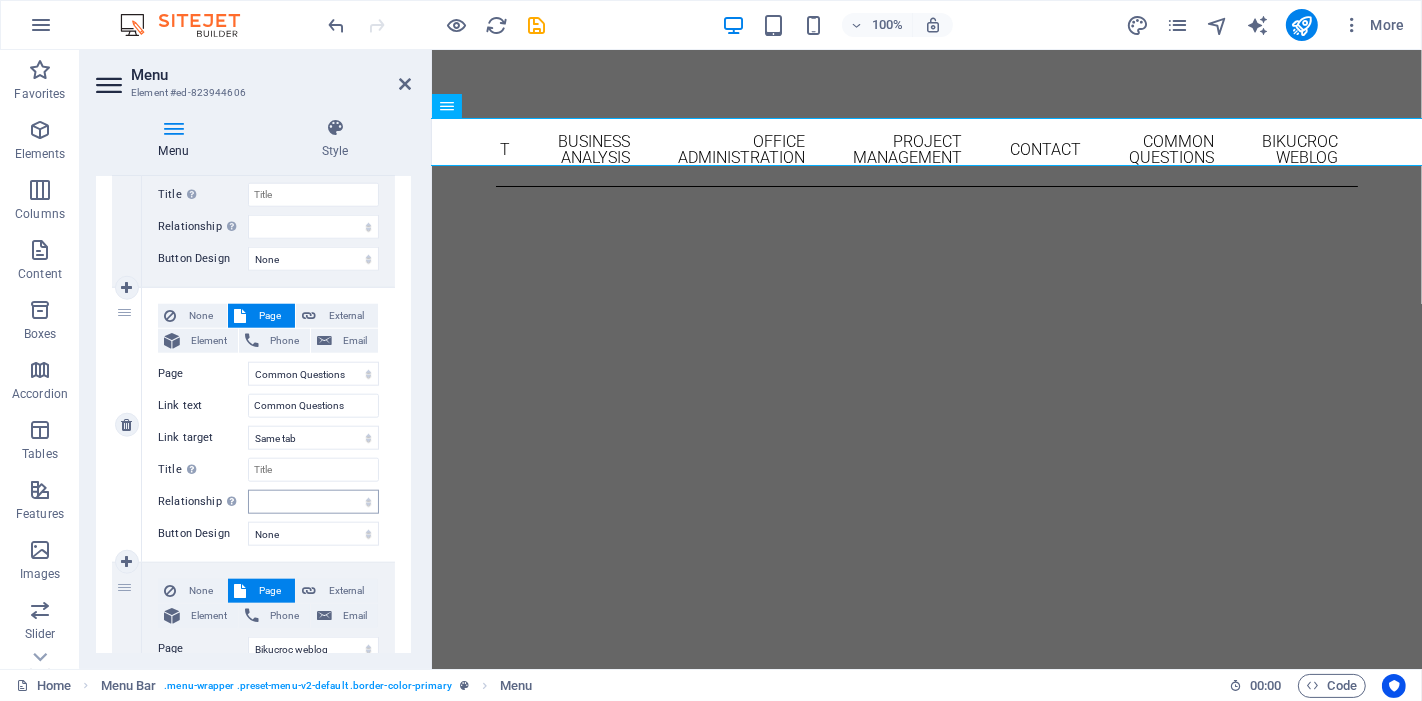 scroll, scrollTop: 1777, scrollLeft: 0, axis: vertical 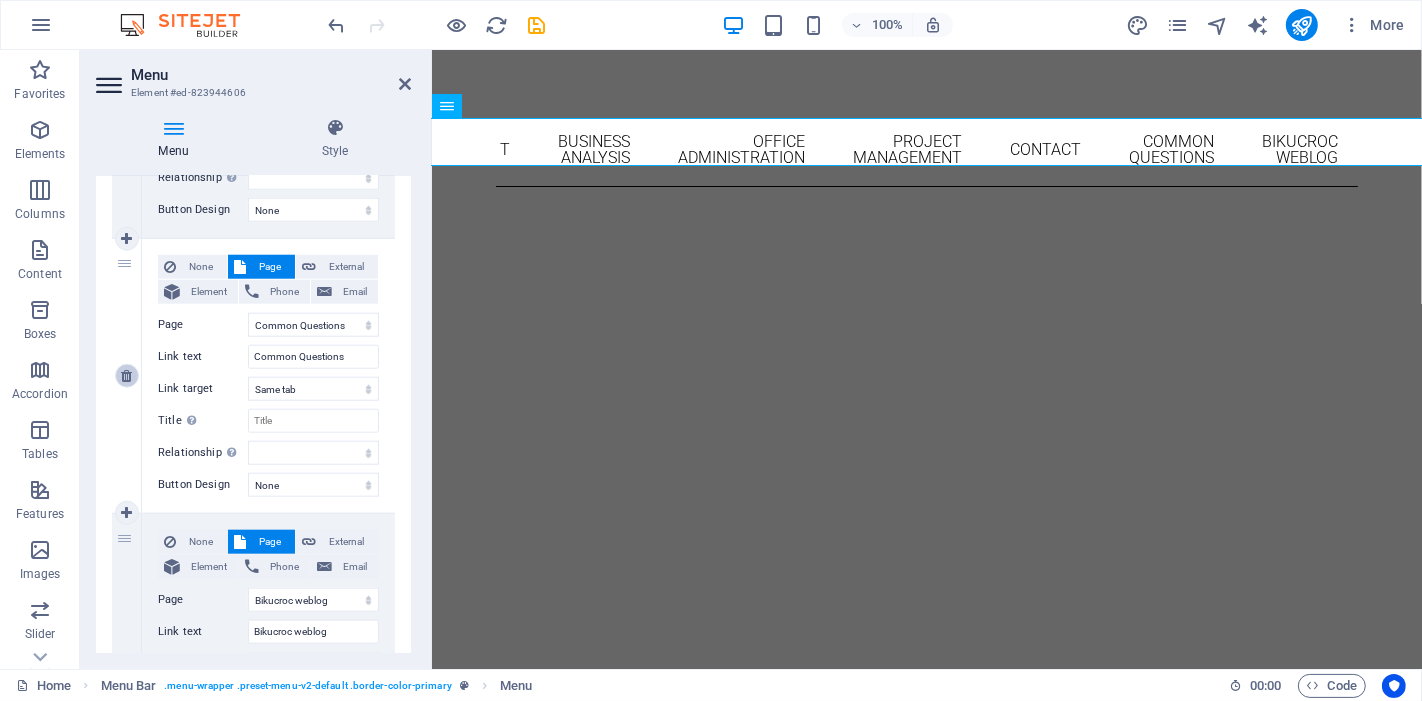 click at bounding box center [126, 376] 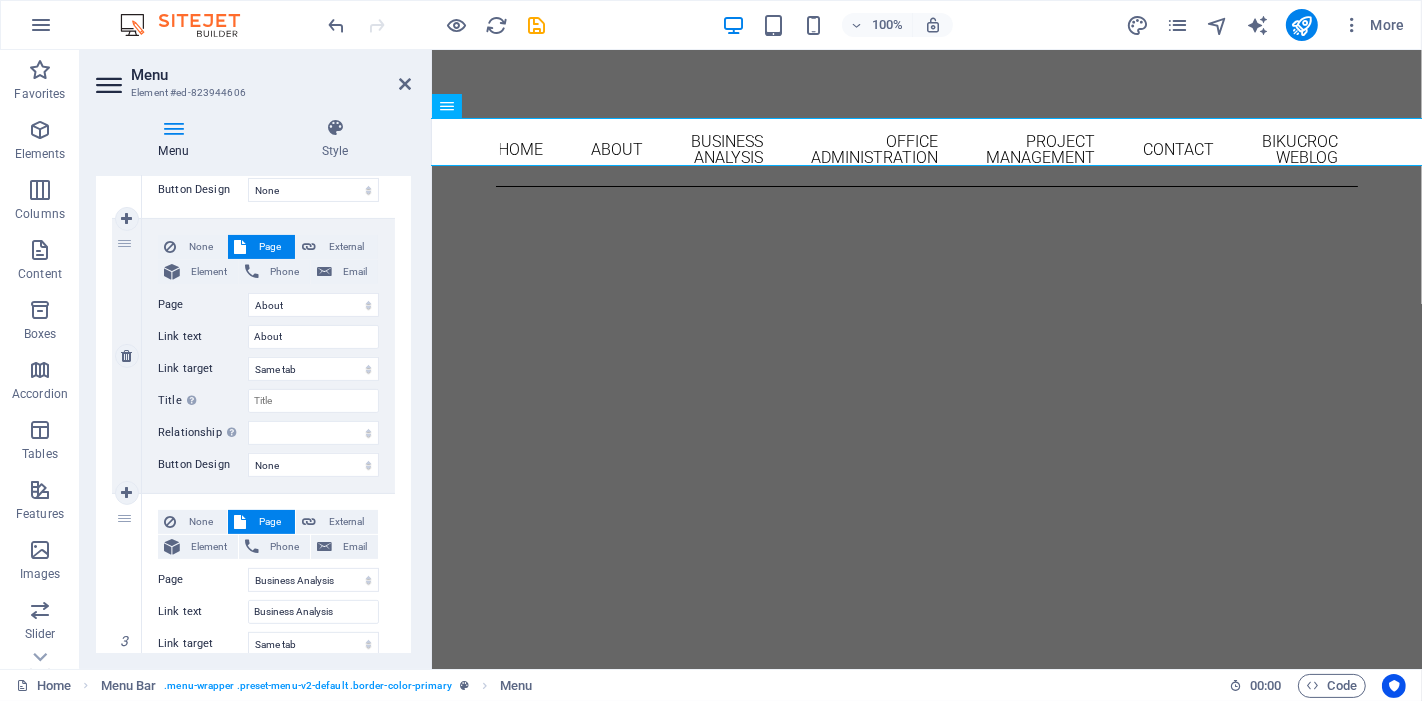 scroll, scrollTop: 357, scrollLeft: 0, axis: vertical 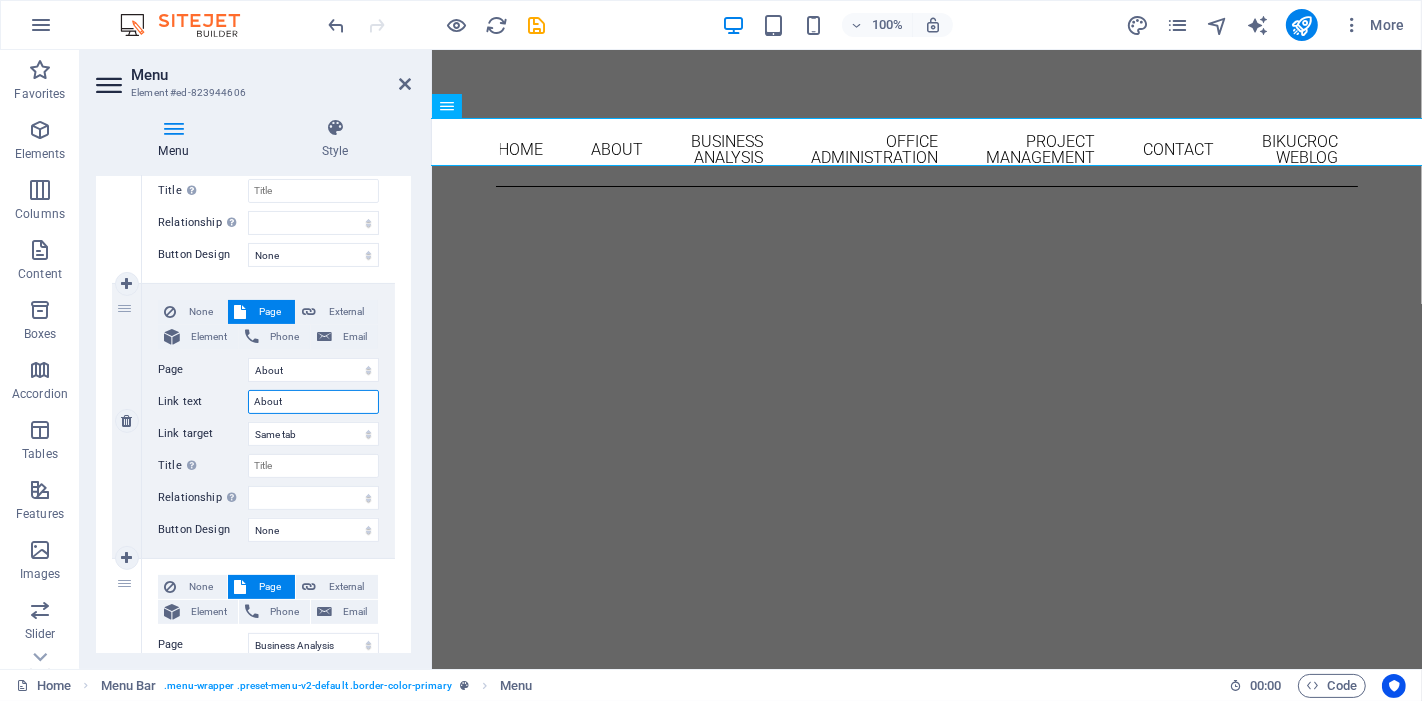 click on "About" at bounding box center [313, 402] 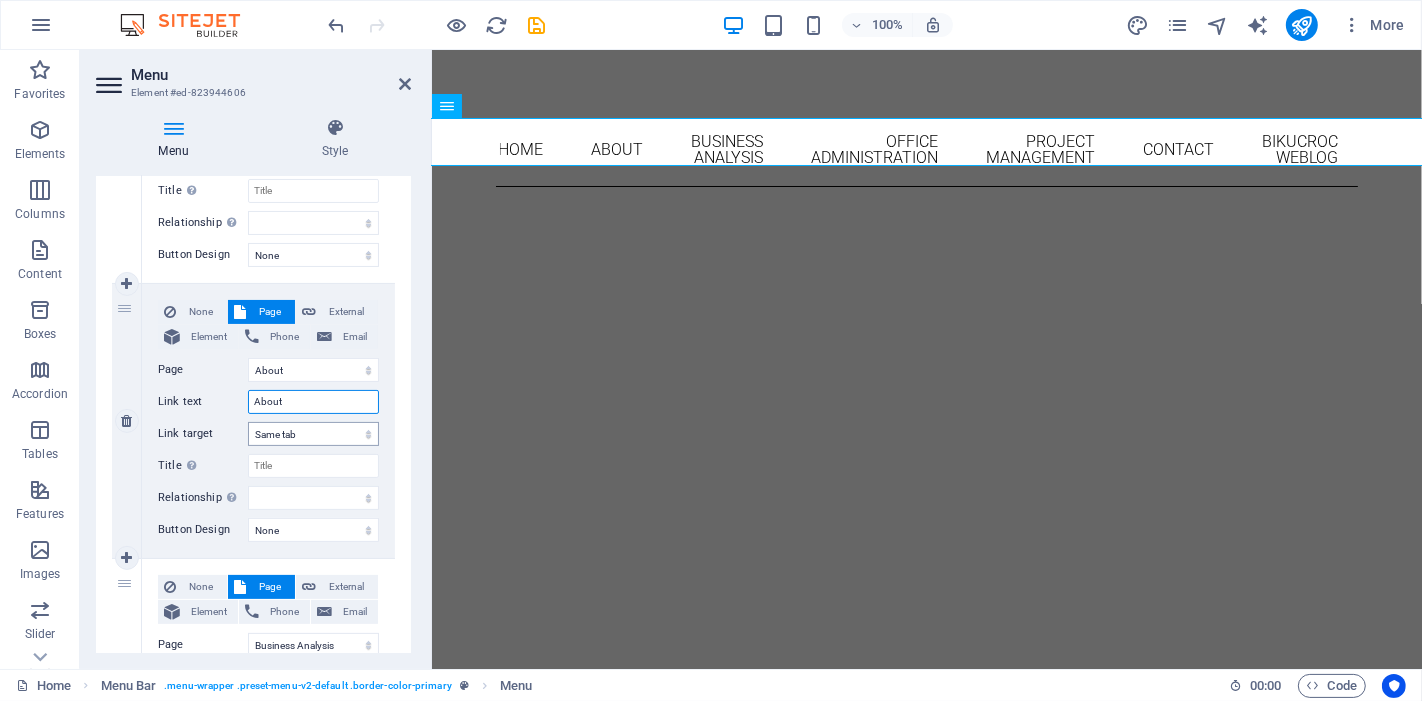 type on "About Us" 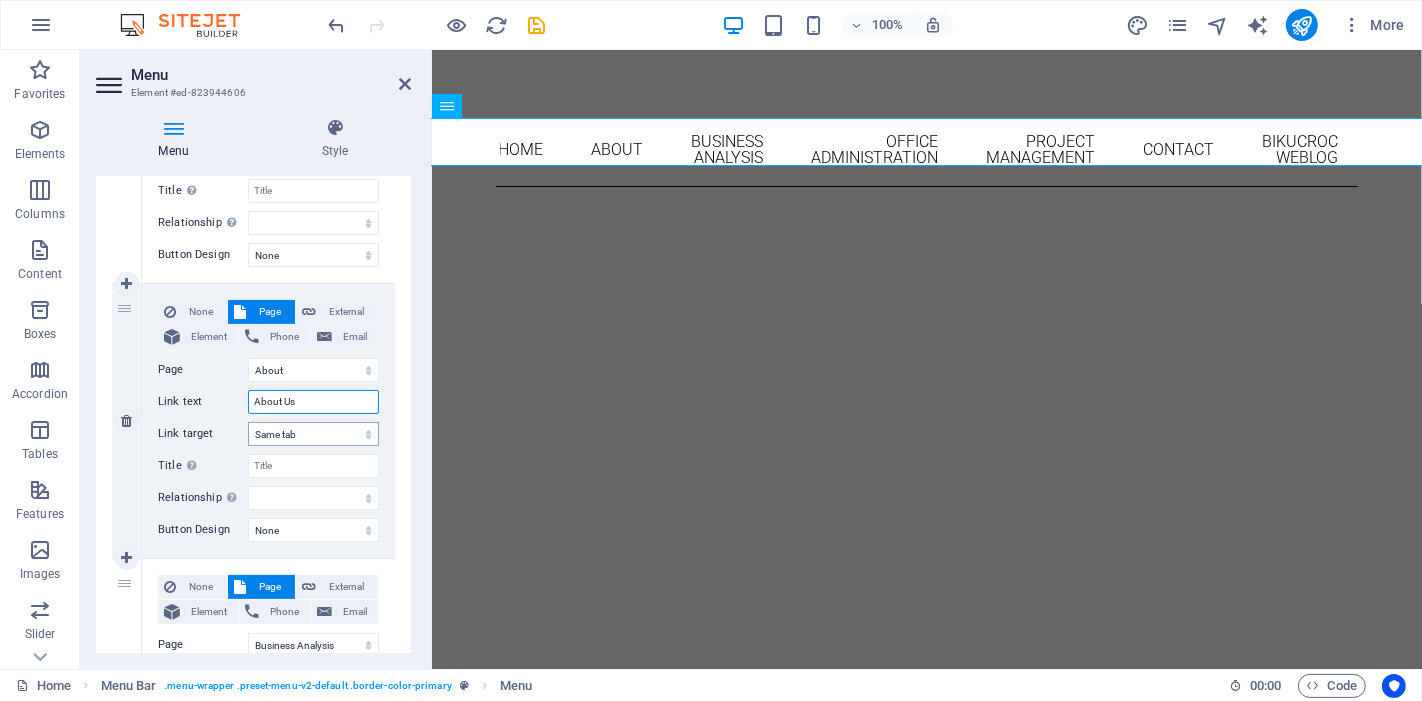 select 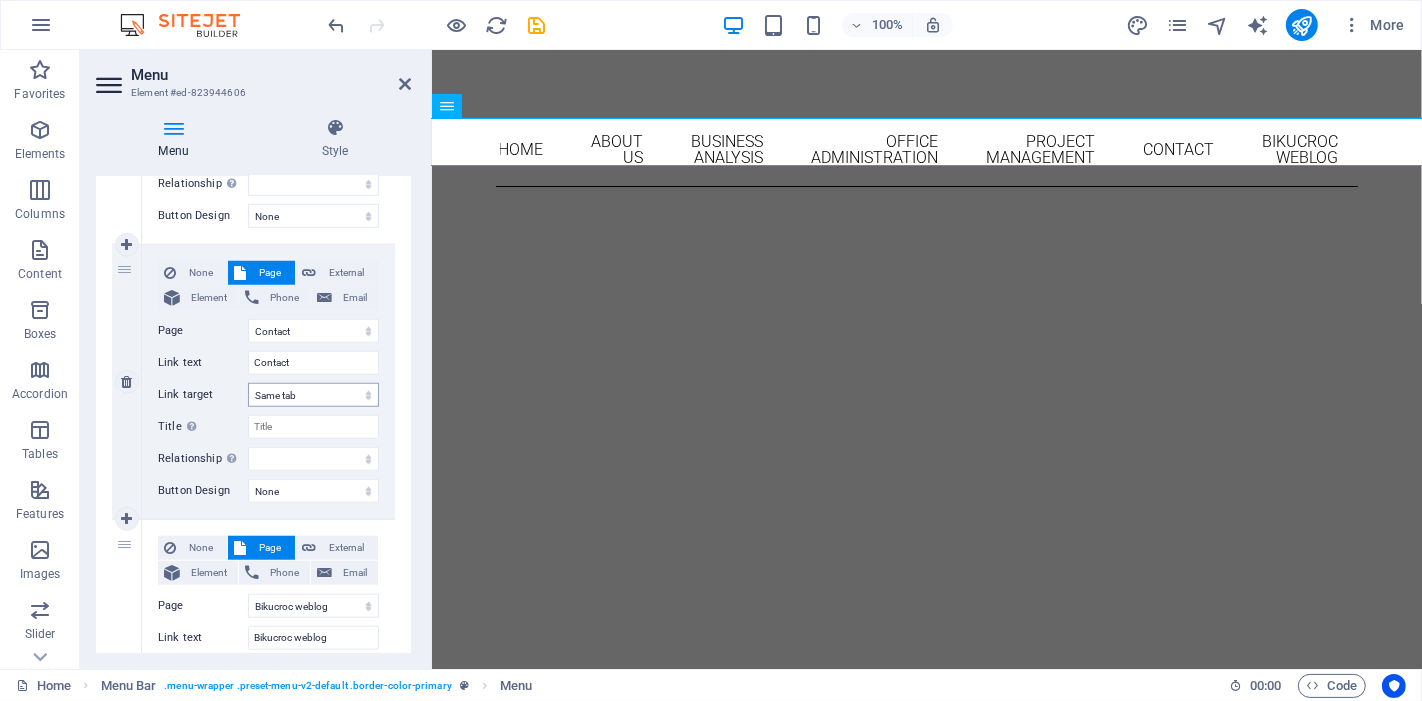 scroll, scrollTop: 1468, scrollLeft: 0, axis: vertical 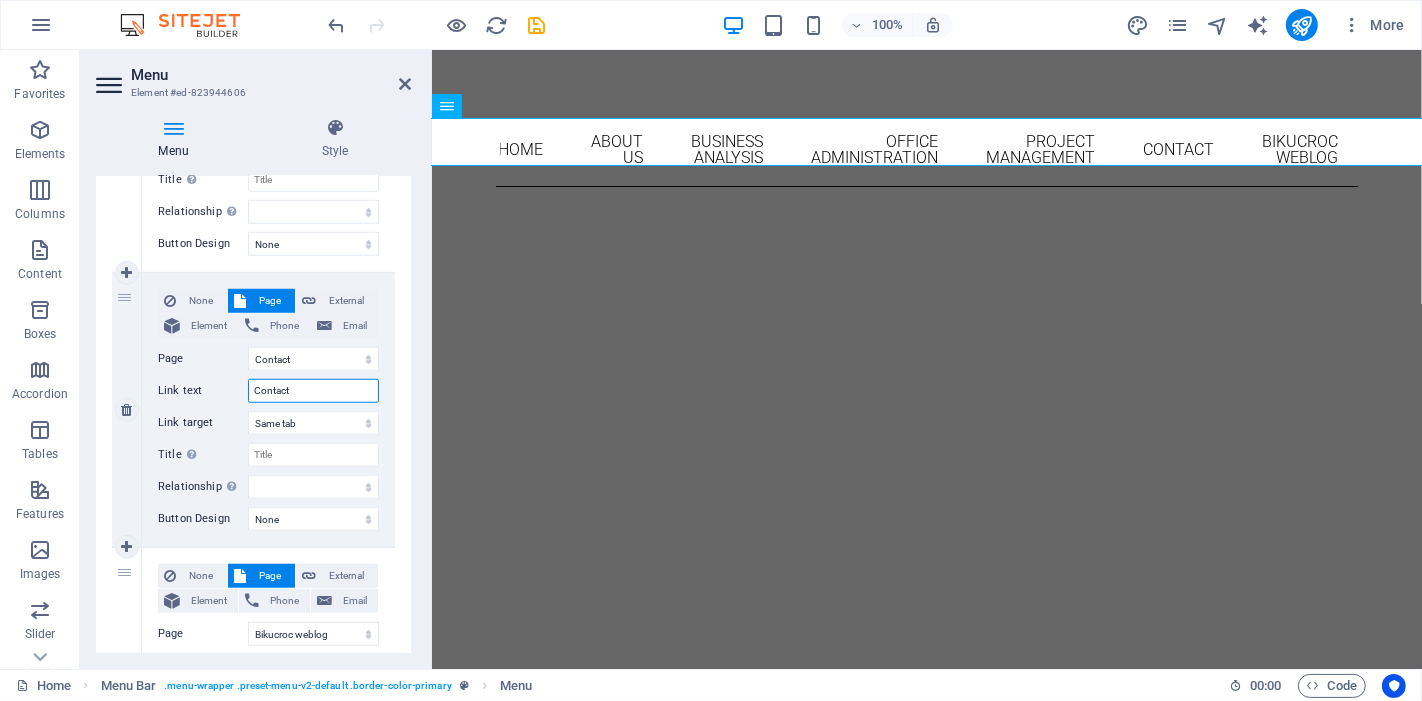 click on "Contact" at bounding box center (313, 391) 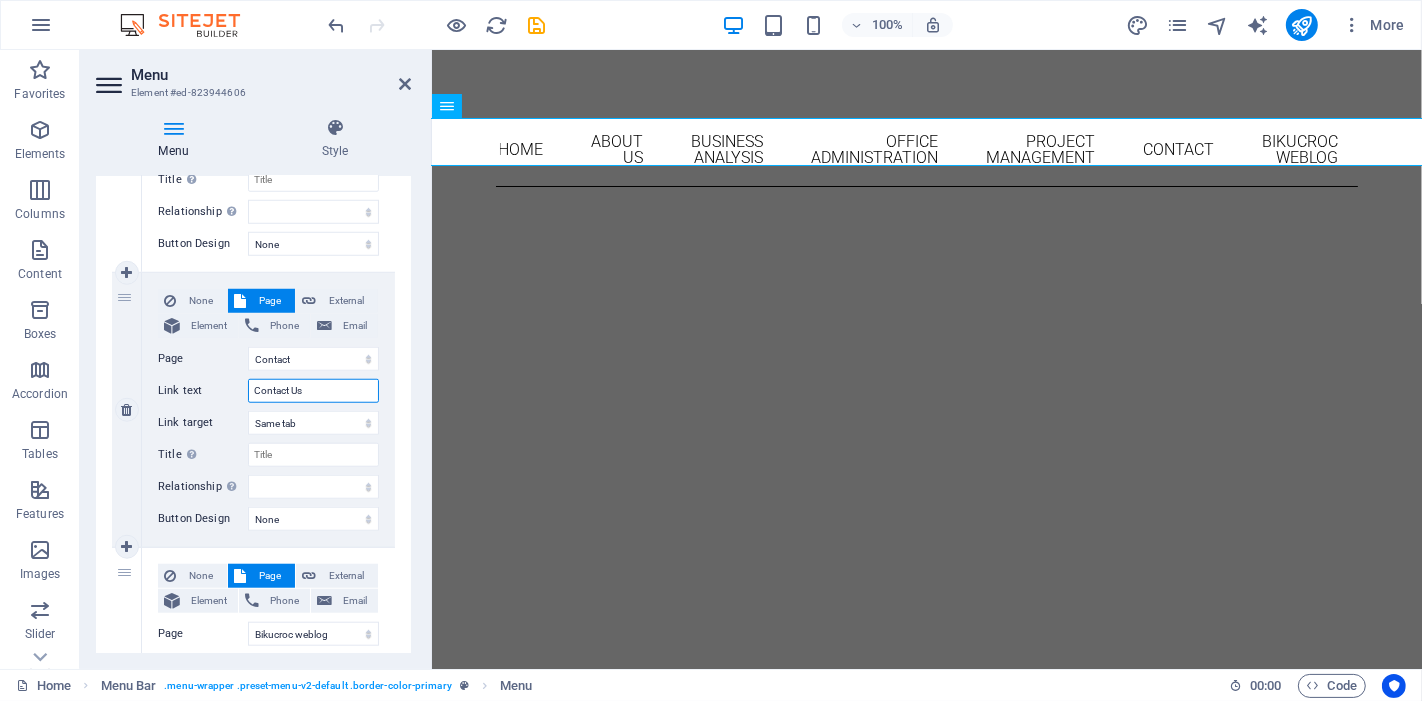select 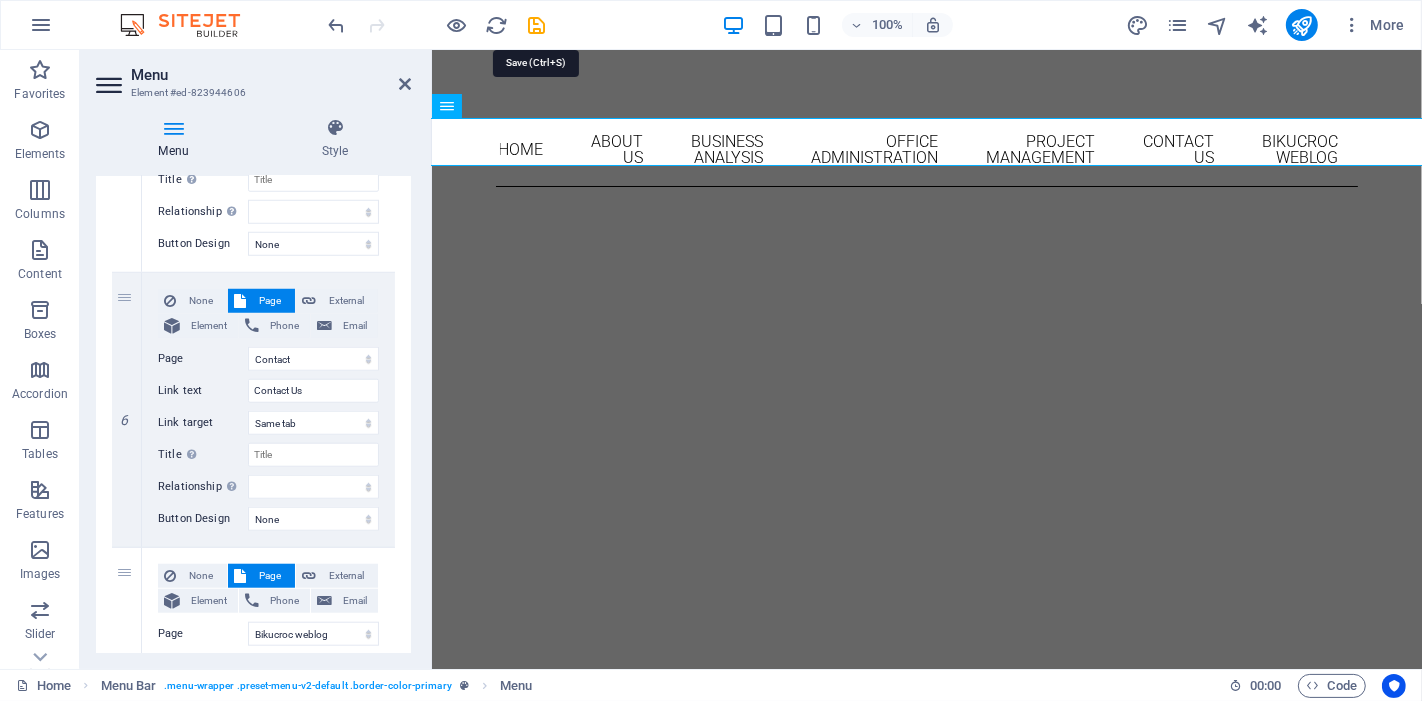 click at bounding box center [537, 25] 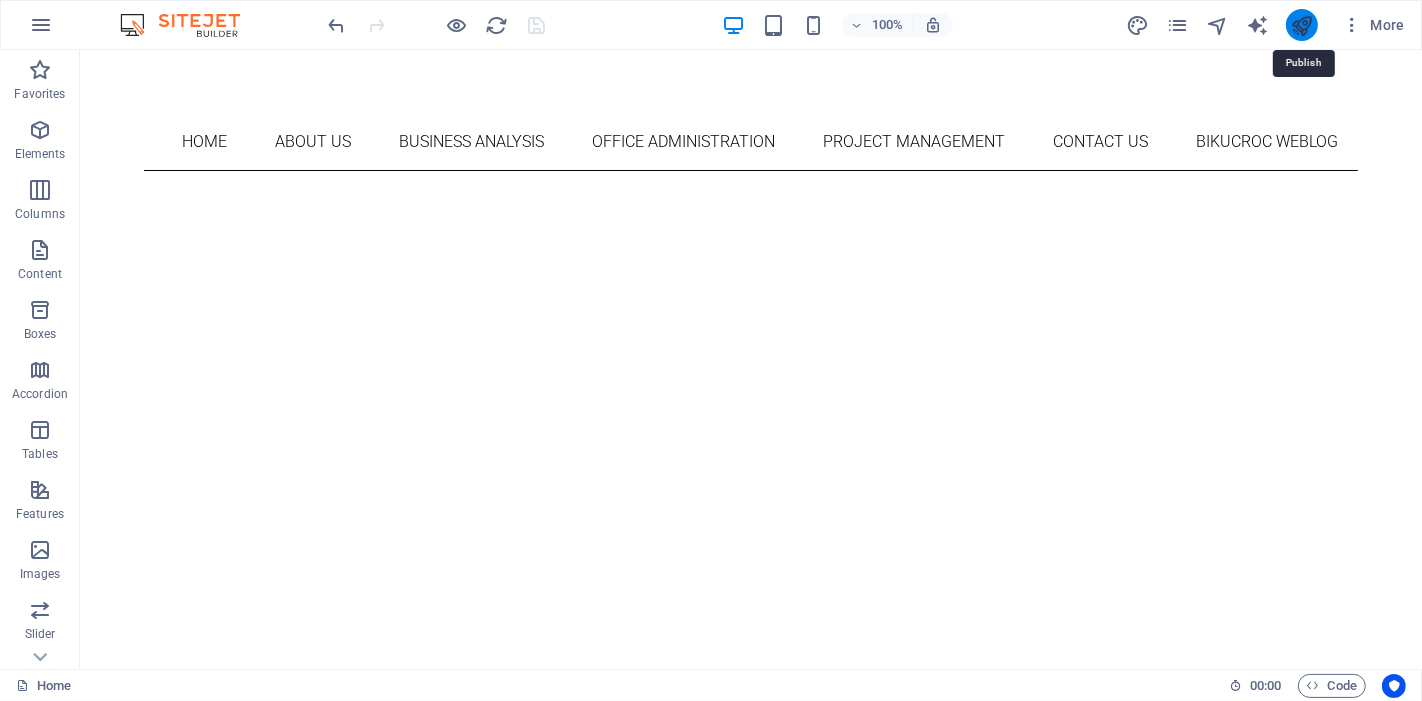 click at bounding box center [1301, 25] 